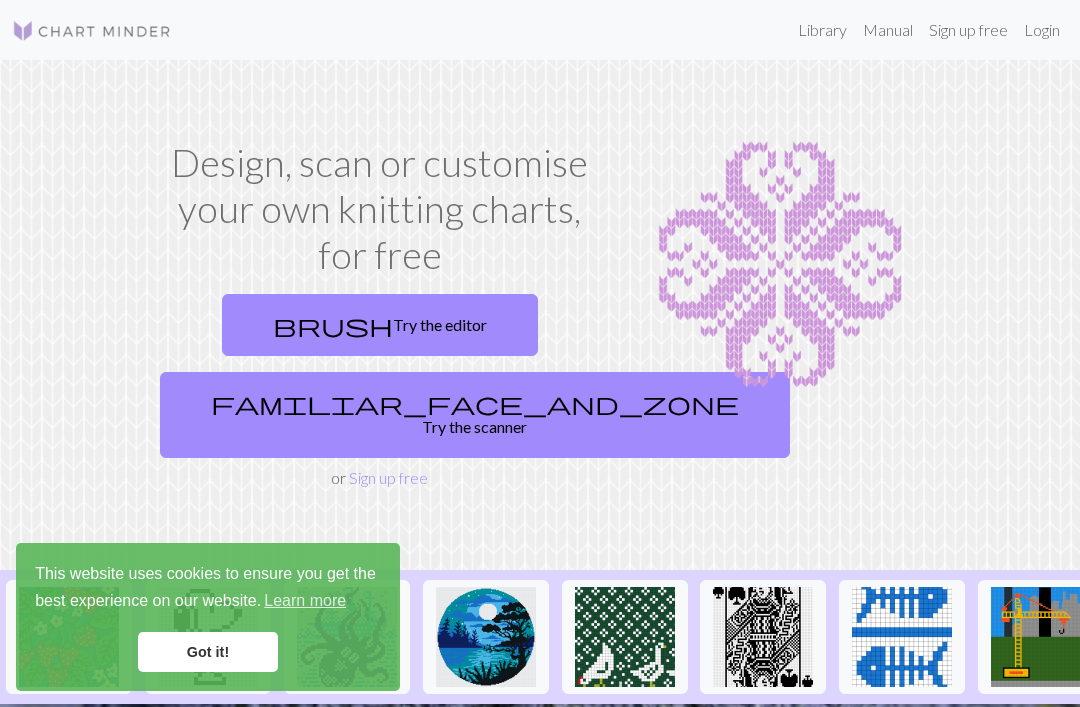 scroll, scrollTop: 0, scrollLeft: 0, axis: both 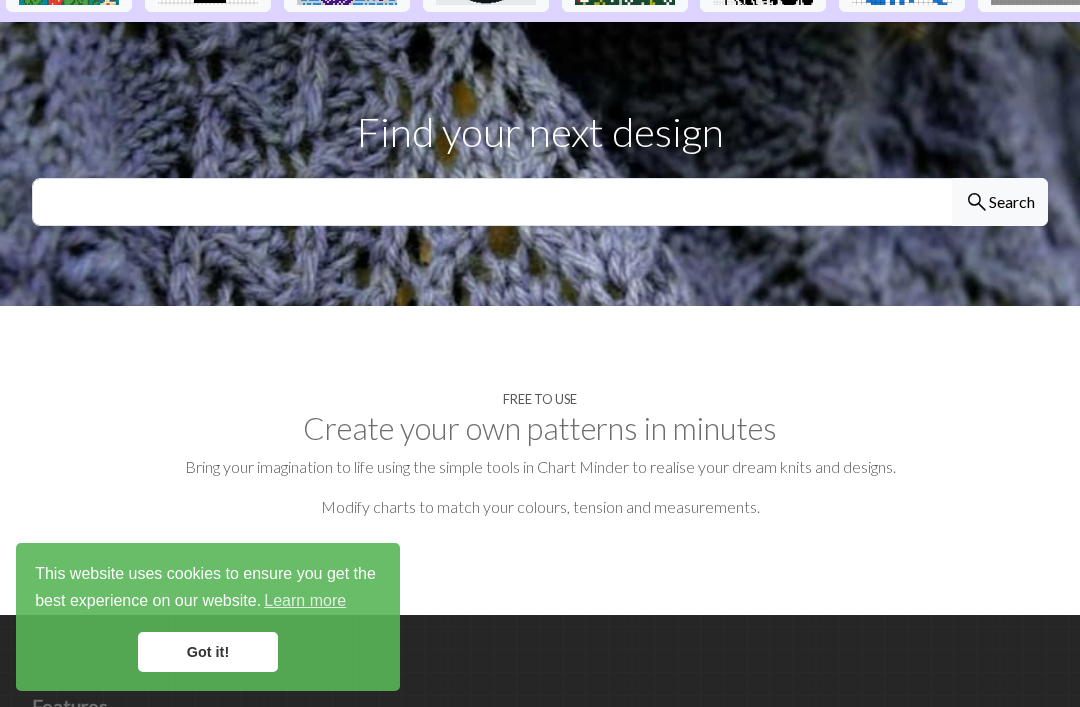 click on "Got it!" at bounding box center [208, 652] 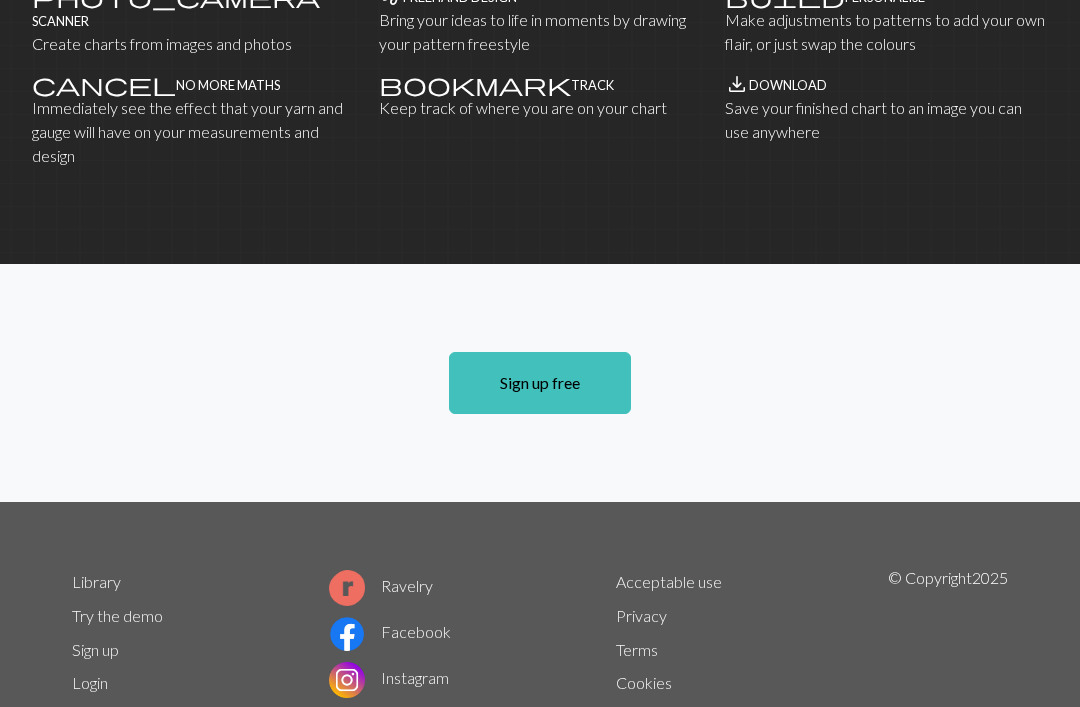 scroll, scrollTop: 1434, scrollLeft: 0, axis: vertical 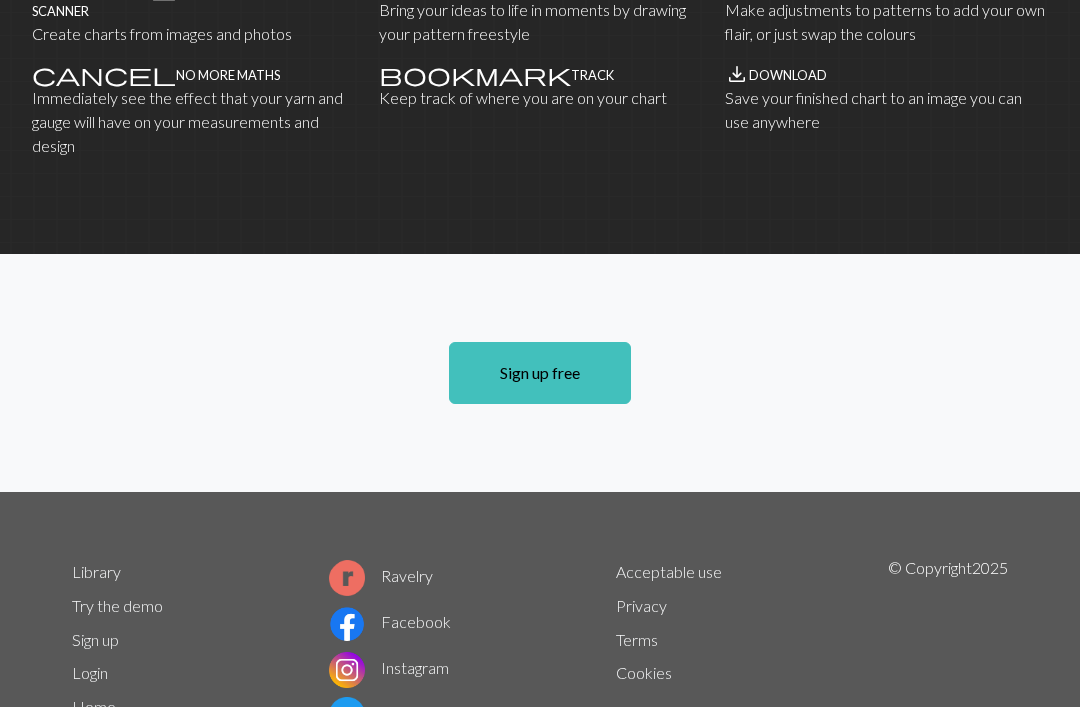 click on "Try the demo" at bounding box center (117, 605) 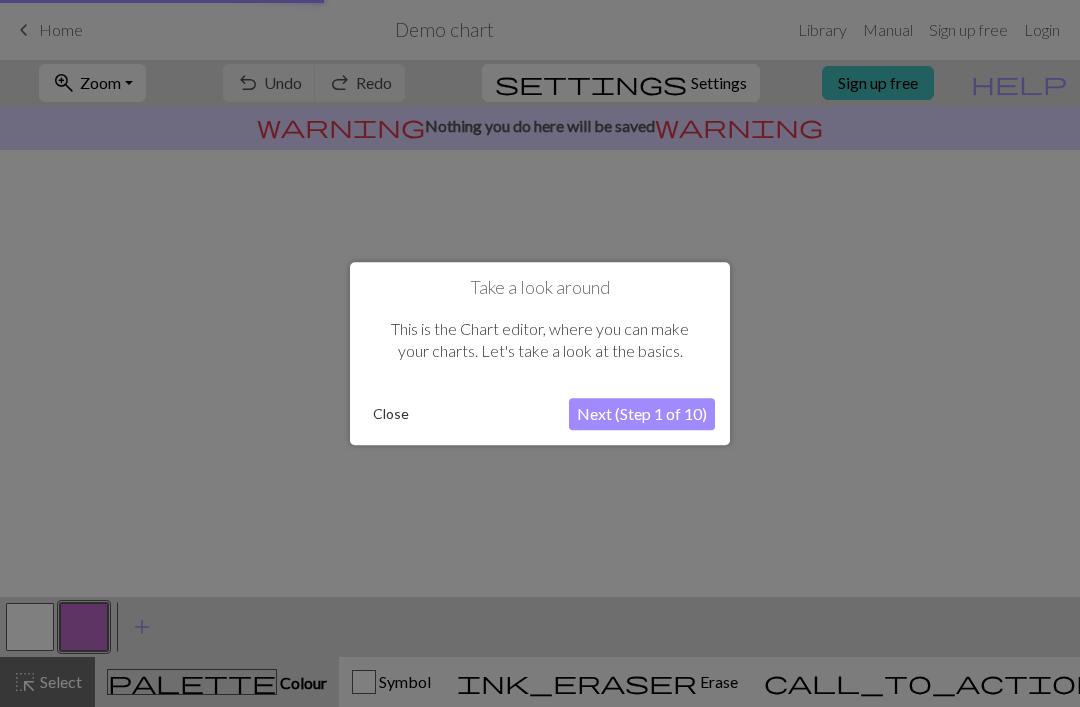 scroll, scrollTop: 0, scrollLeft: 0, axis: both 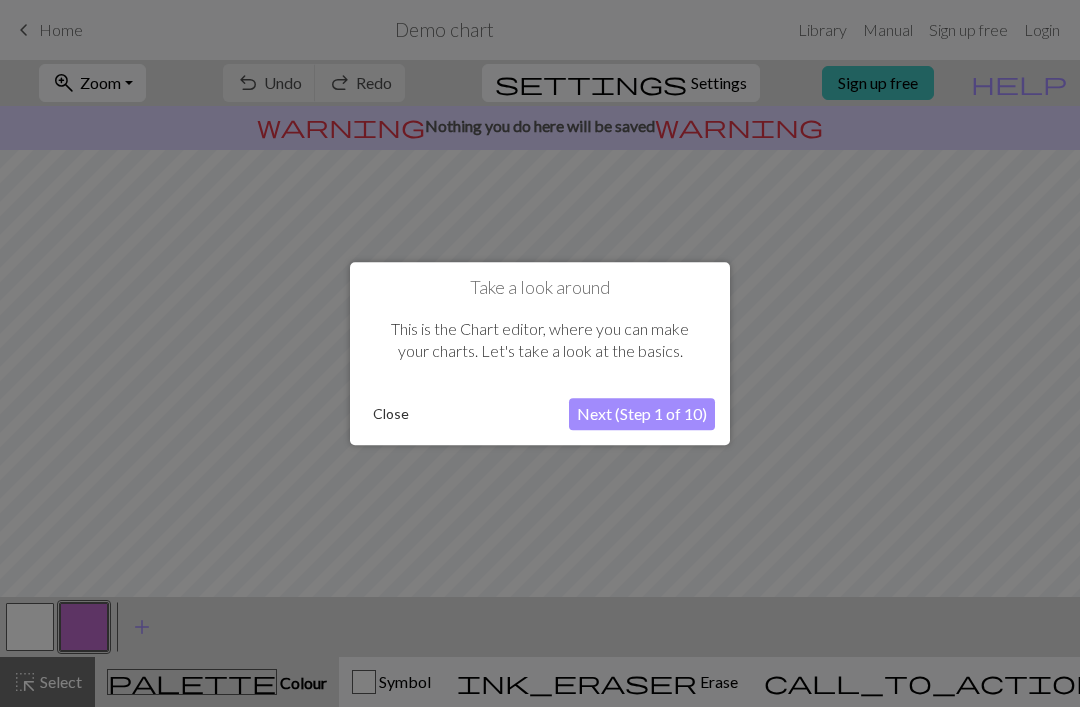 click on "Next (Step 1 of 10)" at bounding box center (642, 414) 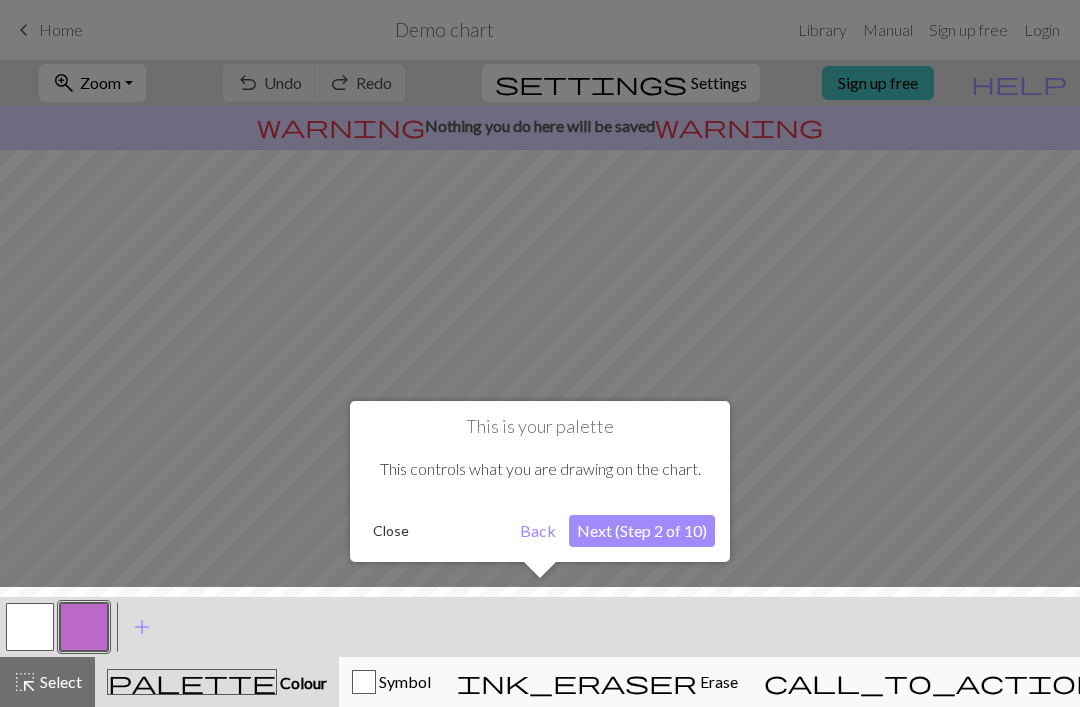 click on "Next (Step 2 of 10)" at bounding box center (642, 531) 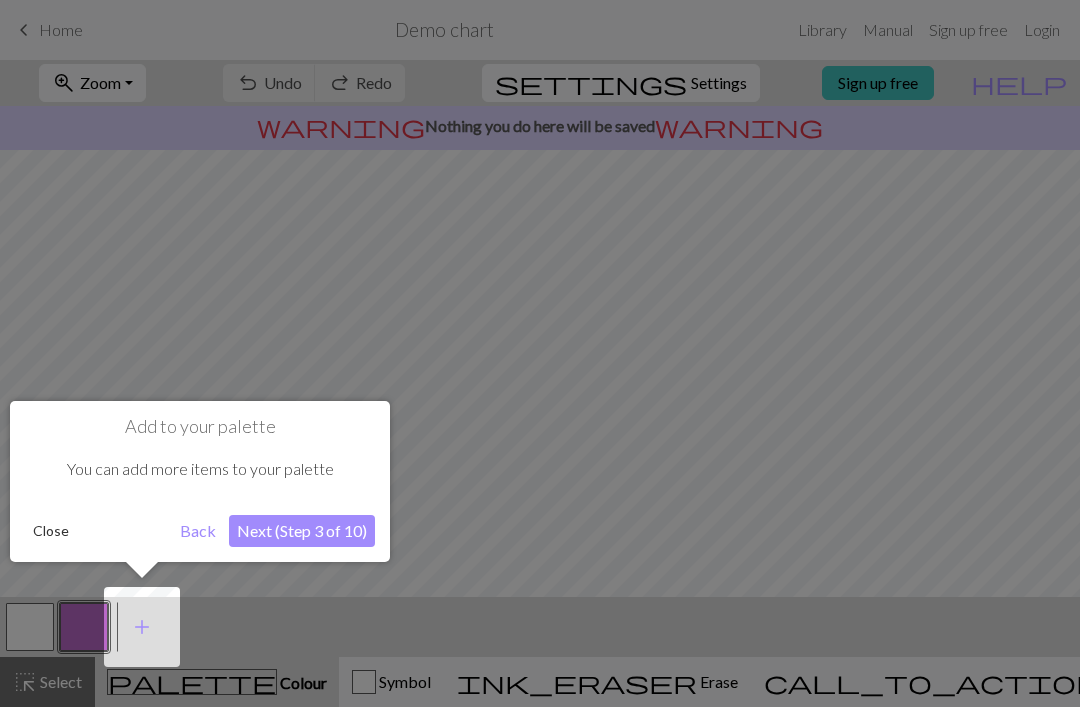 click on "Next (Step 3 of 10)" at bounding box center (302, 531) 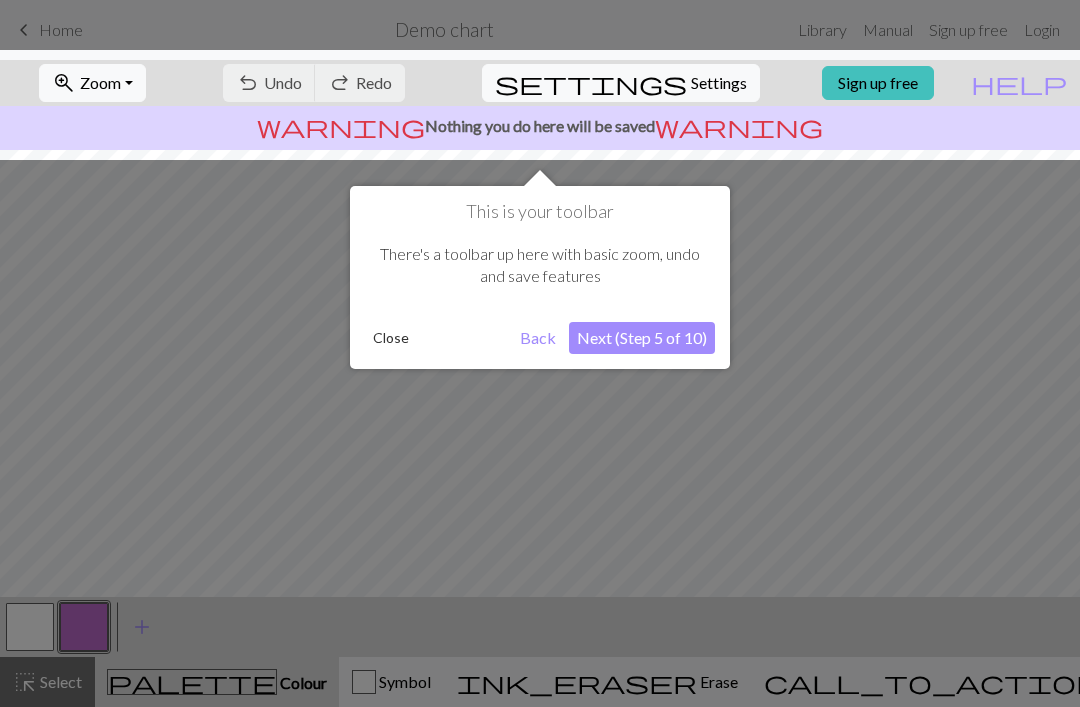 click on "Next (Step 5 of 10)" at bounding box center (642, 338) 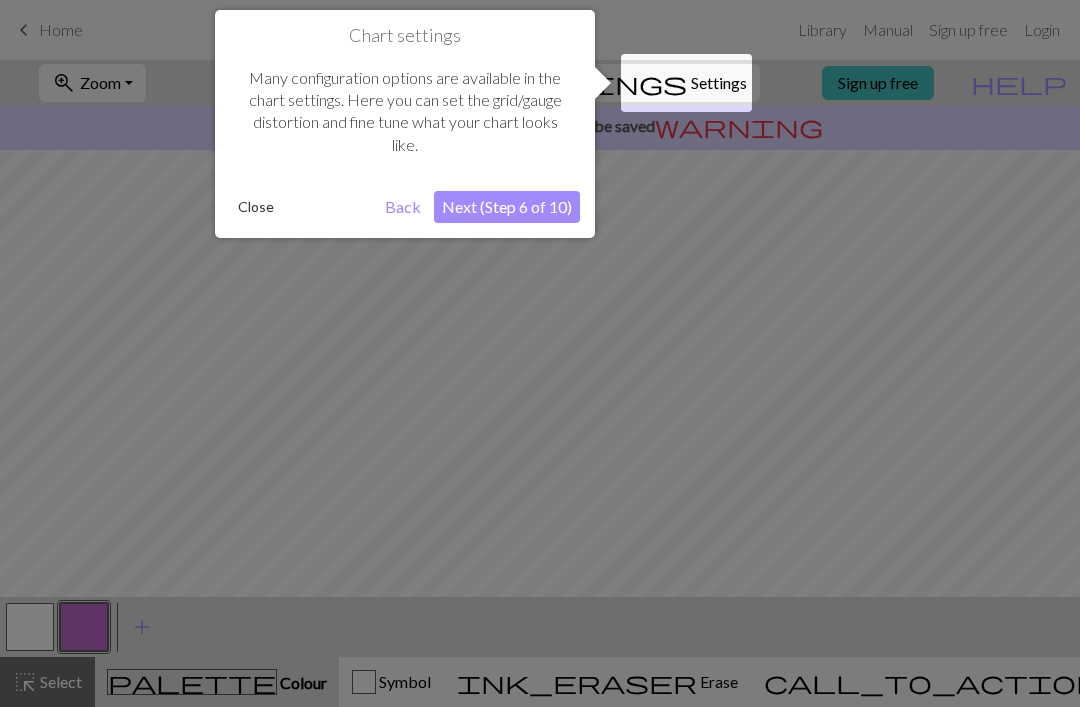 click on "Next (Step 6 of 10)" at bounding box center [507, 207] 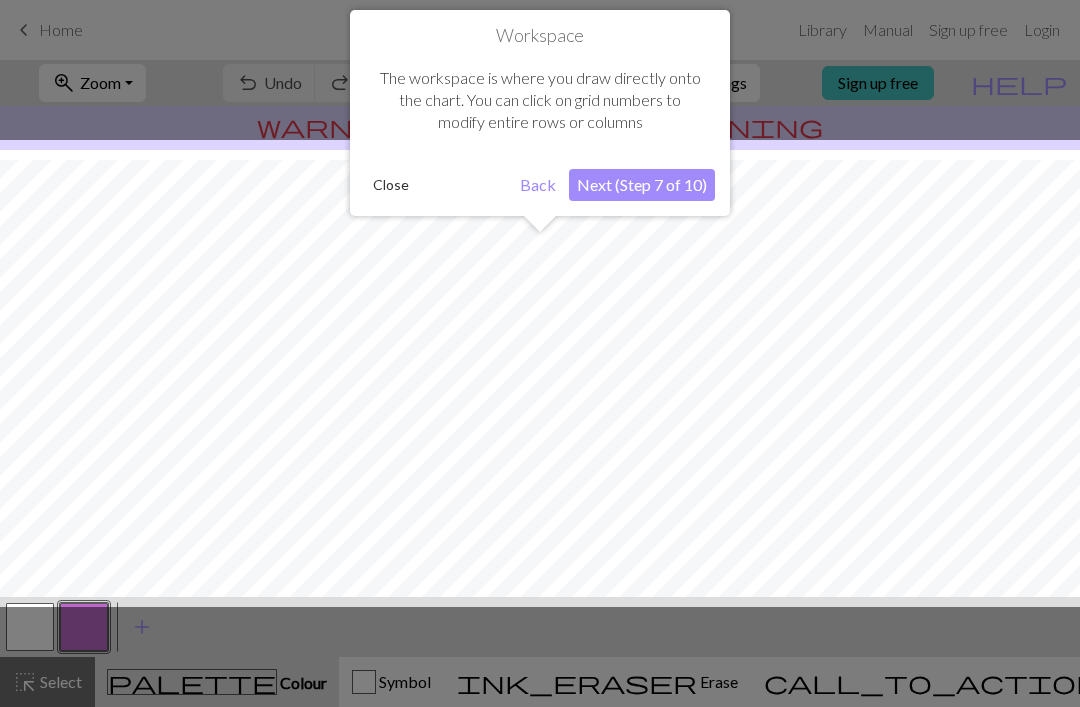 scroll, scrollTop: 120, scrollLeft: 0, axis: vertical 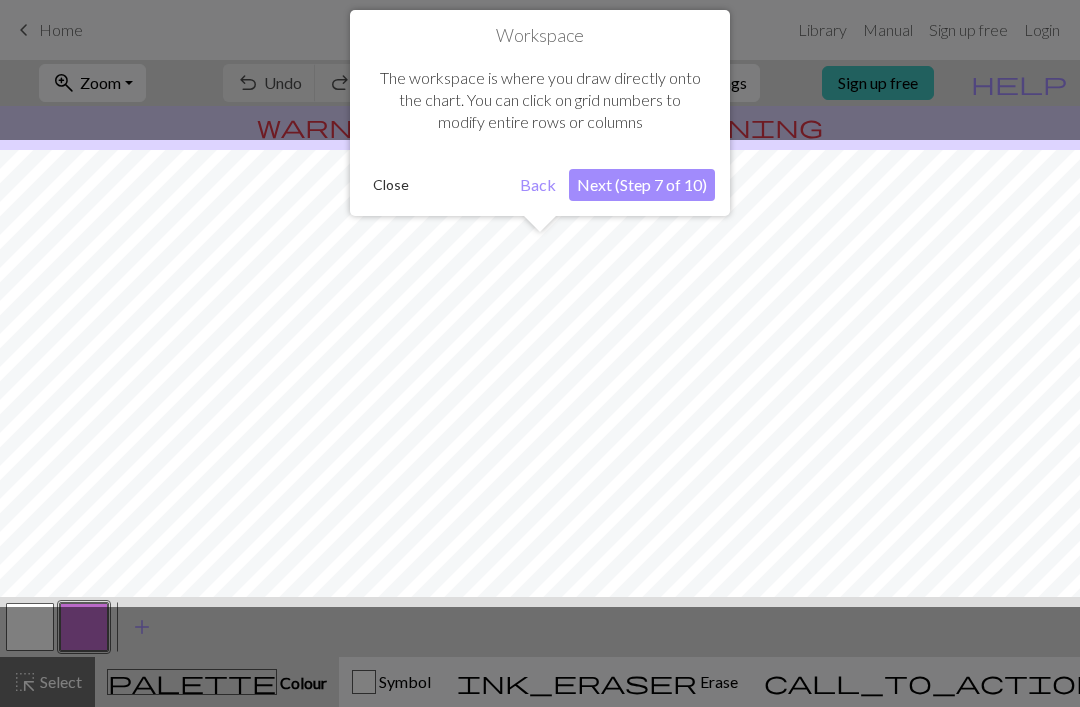 click on "Next (Step 7 of 10)" at bounding box center (642, 185) 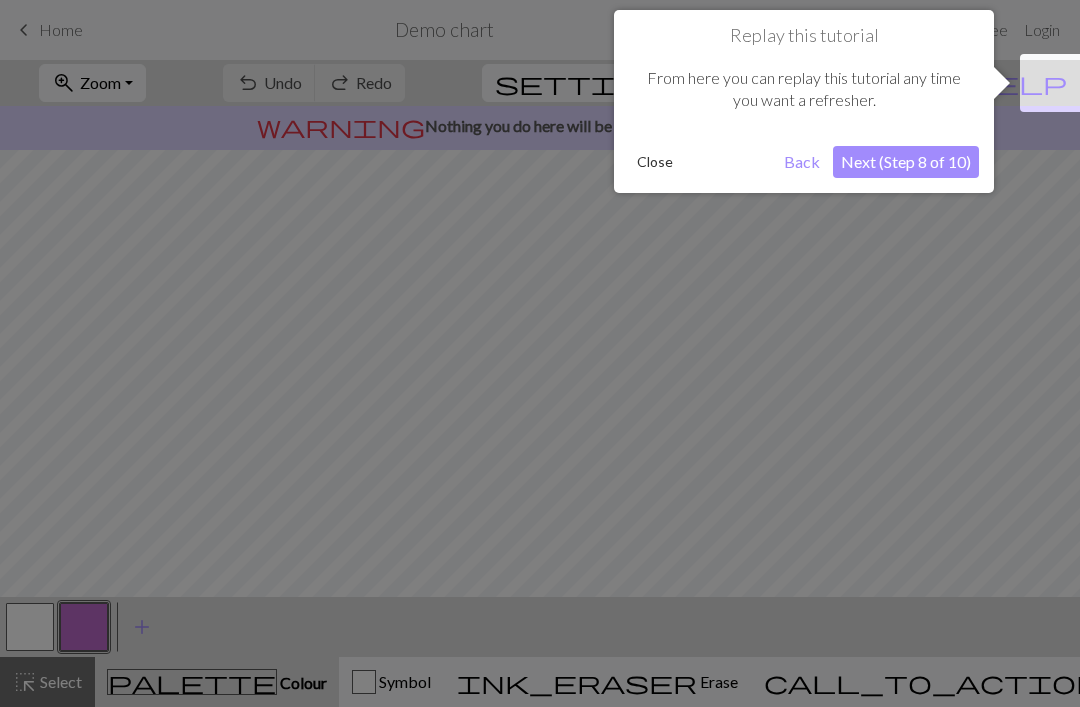 click on "Next (Step 8 of 10)" at bounding box center [906, 162] 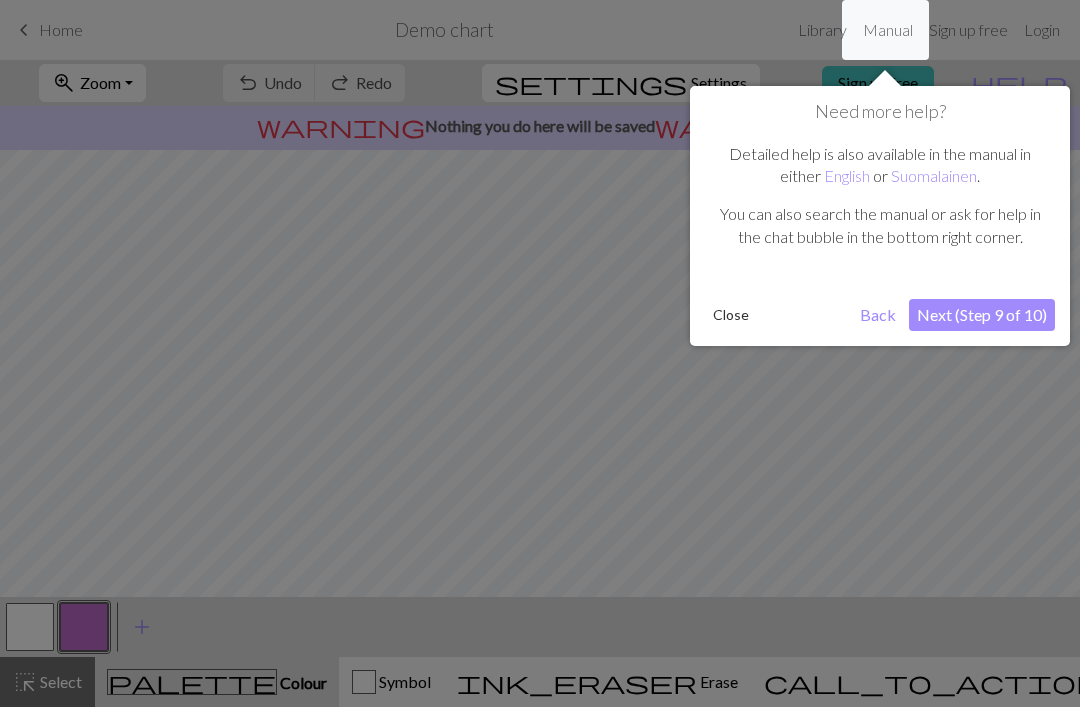 click on "Next (Step 9 of 10)" at bounding box center [982, 315] 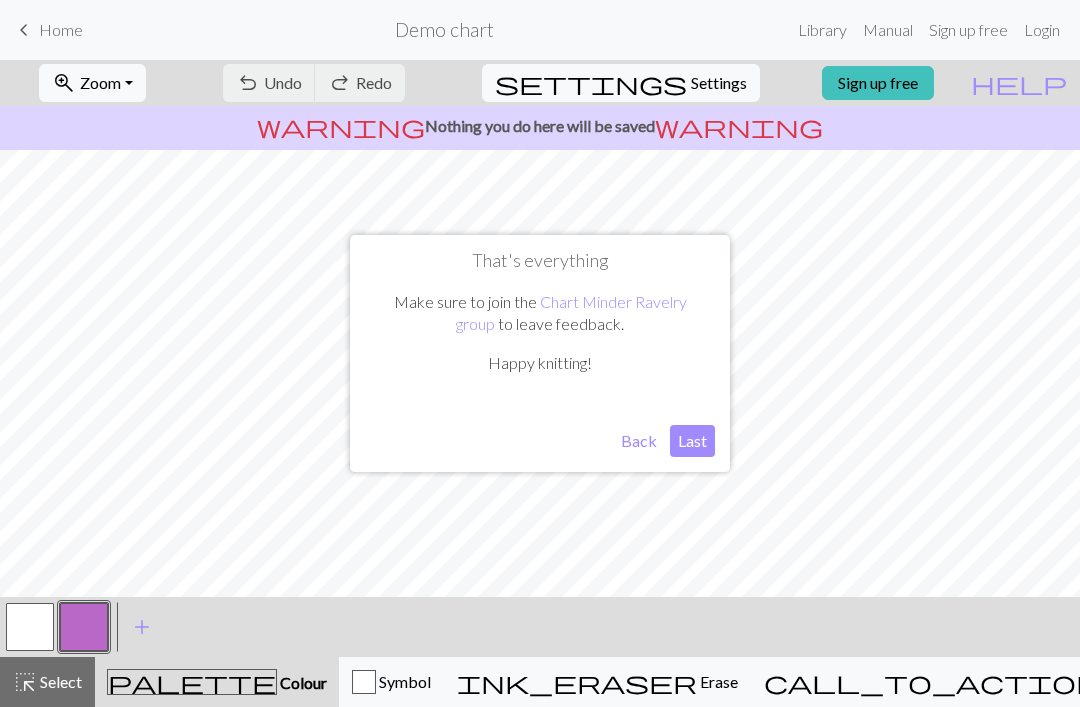 click on "Last" at bounding box center (692, 441) 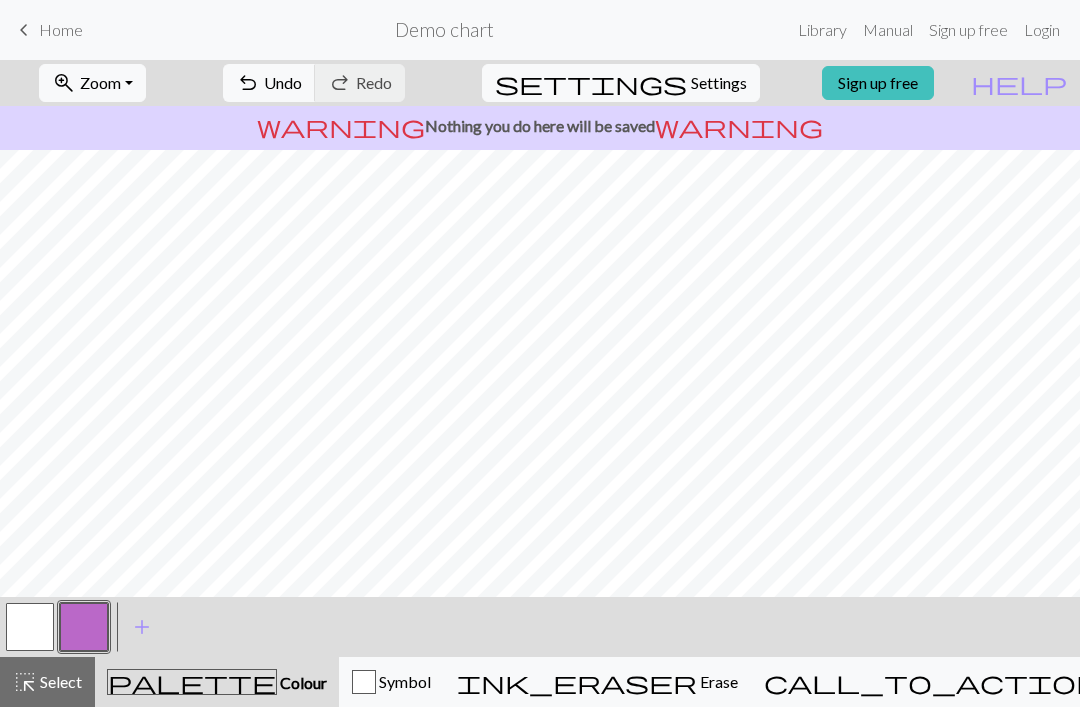 click on "Settings" at bounding box center [719, 83] 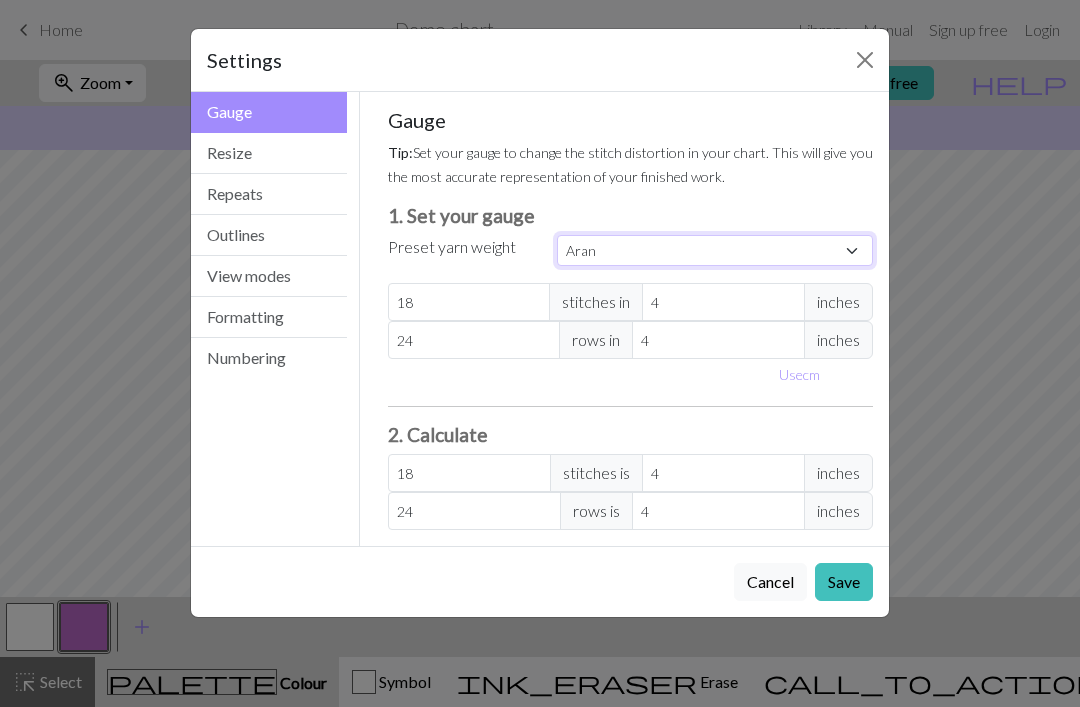 click on "Custom Square Lace Light Fingering Fingering Sport Double knit Worsted Aran Bulky Super Bulky" at bounding box center (715, 250) 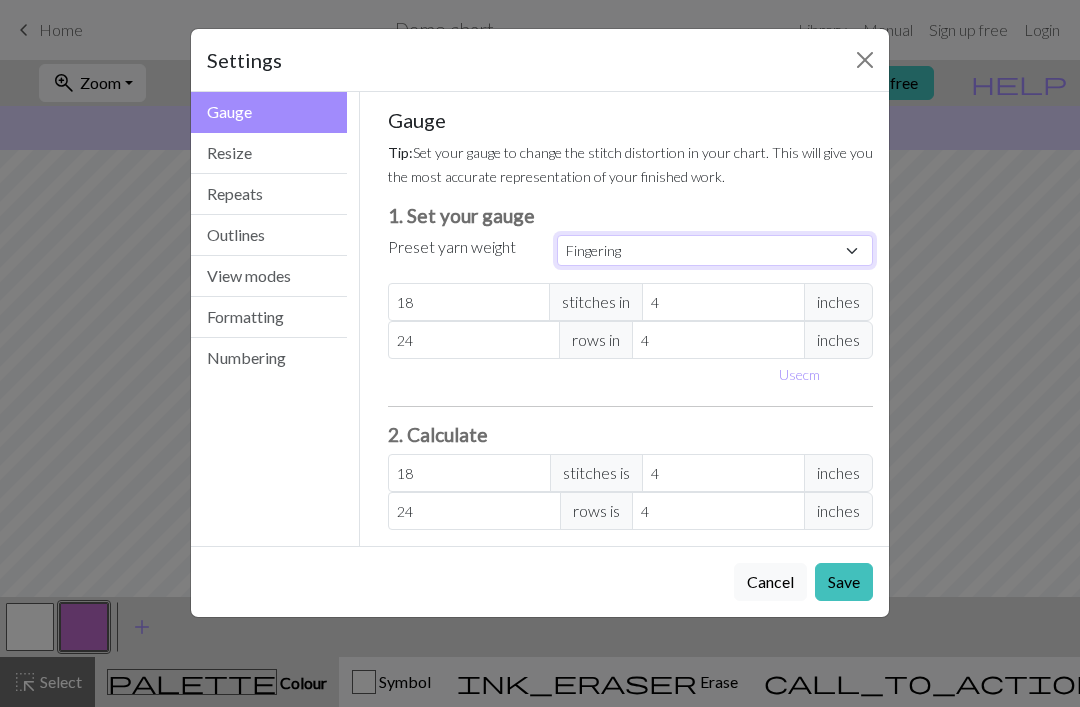 type on "28" 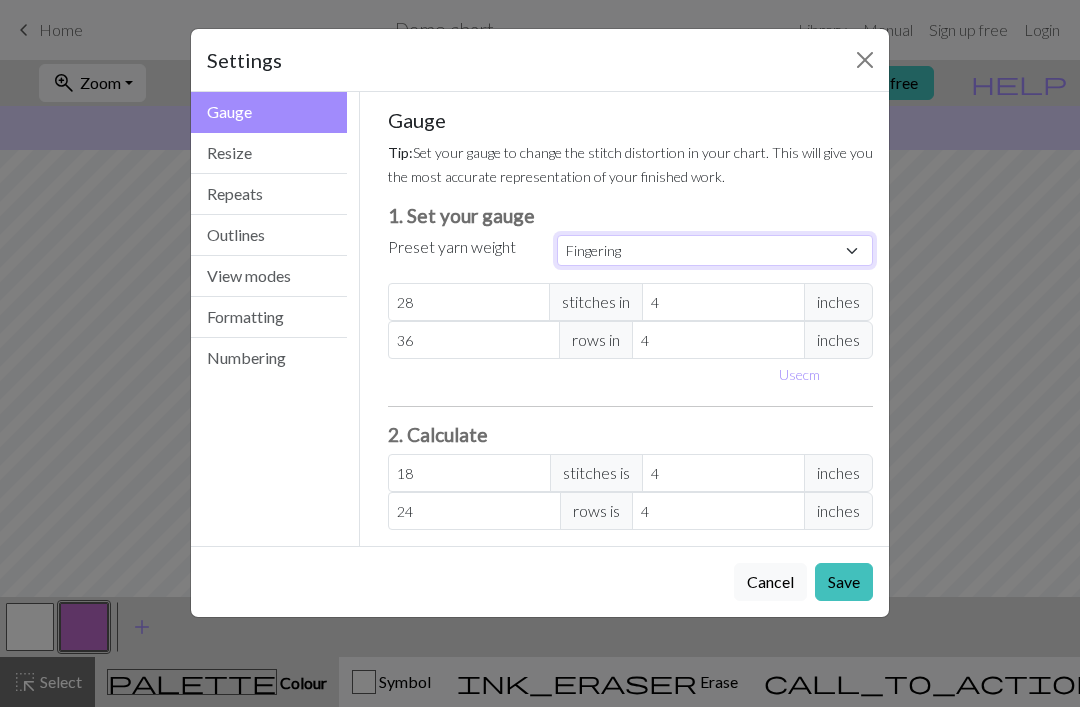 type on "28" 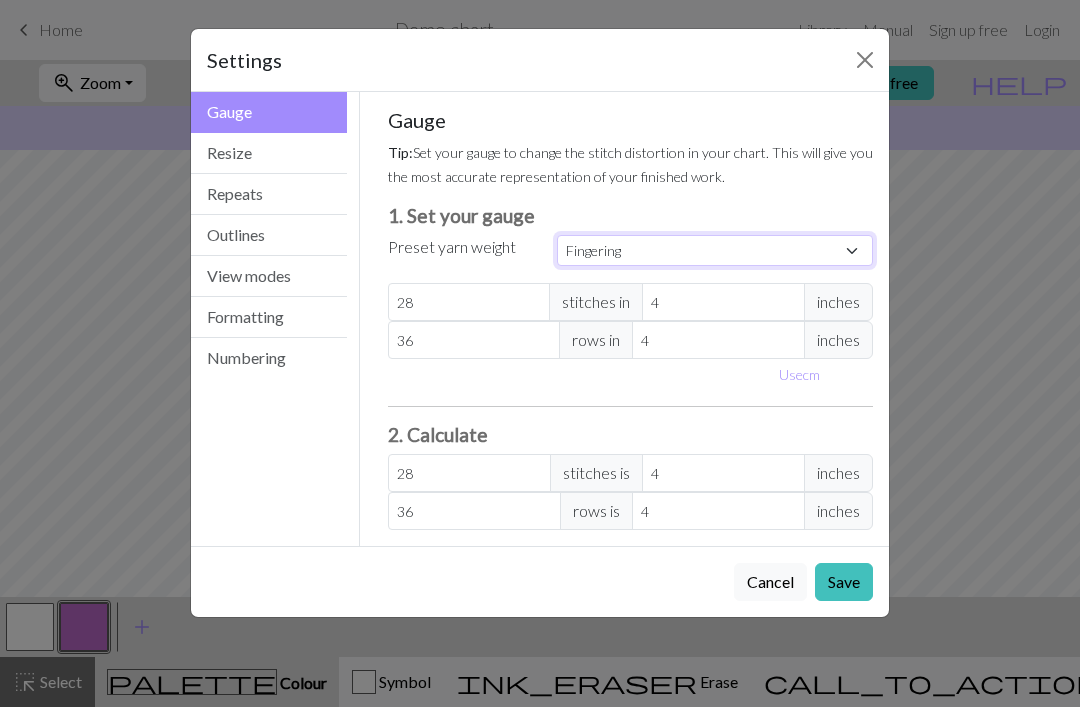 click on "Custom Square Lace Light Fingering Fingering Sport Double knit Worsted Aran Bulky Super Bulky" at bounding box center [715, 250] 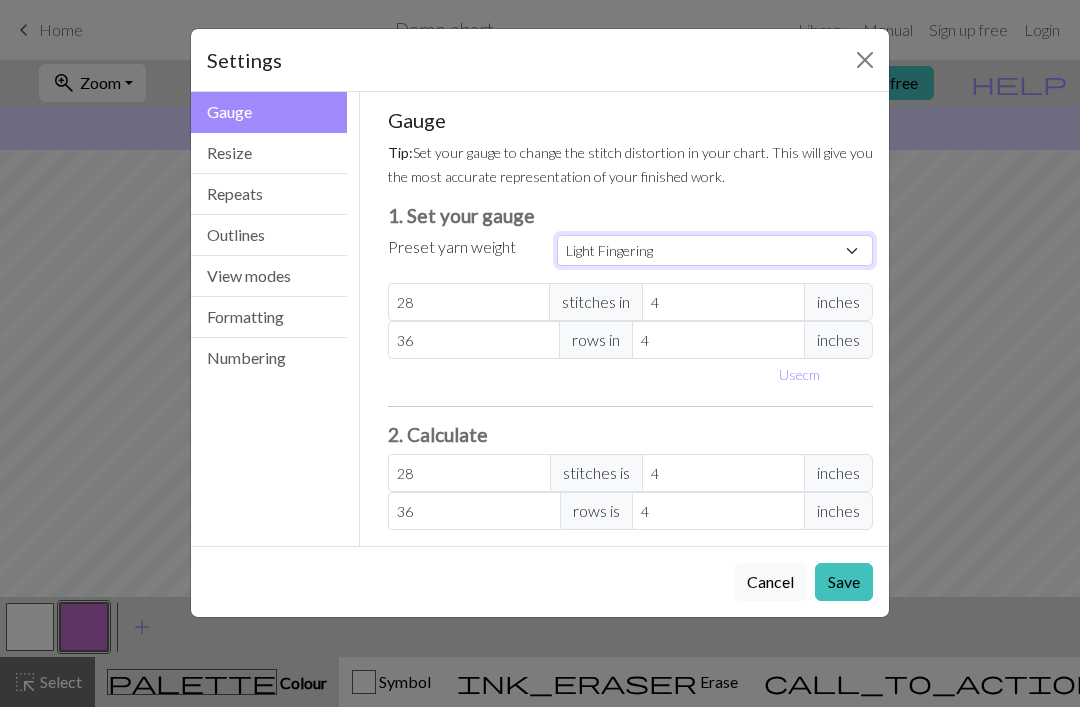type on "32" 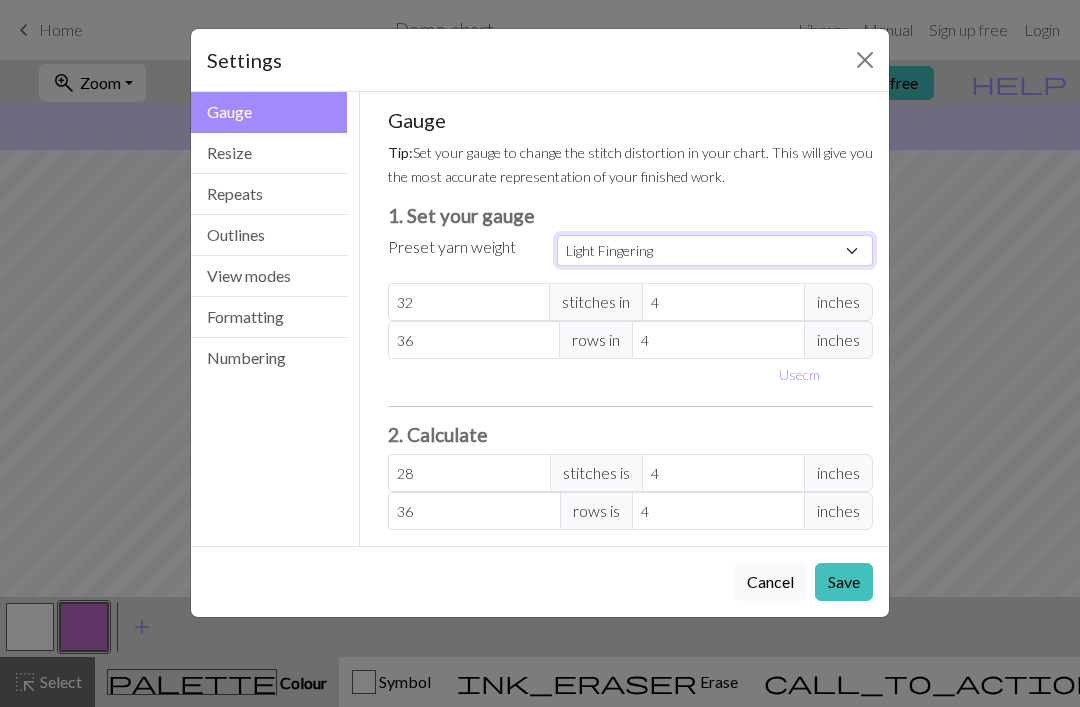 type on "38" 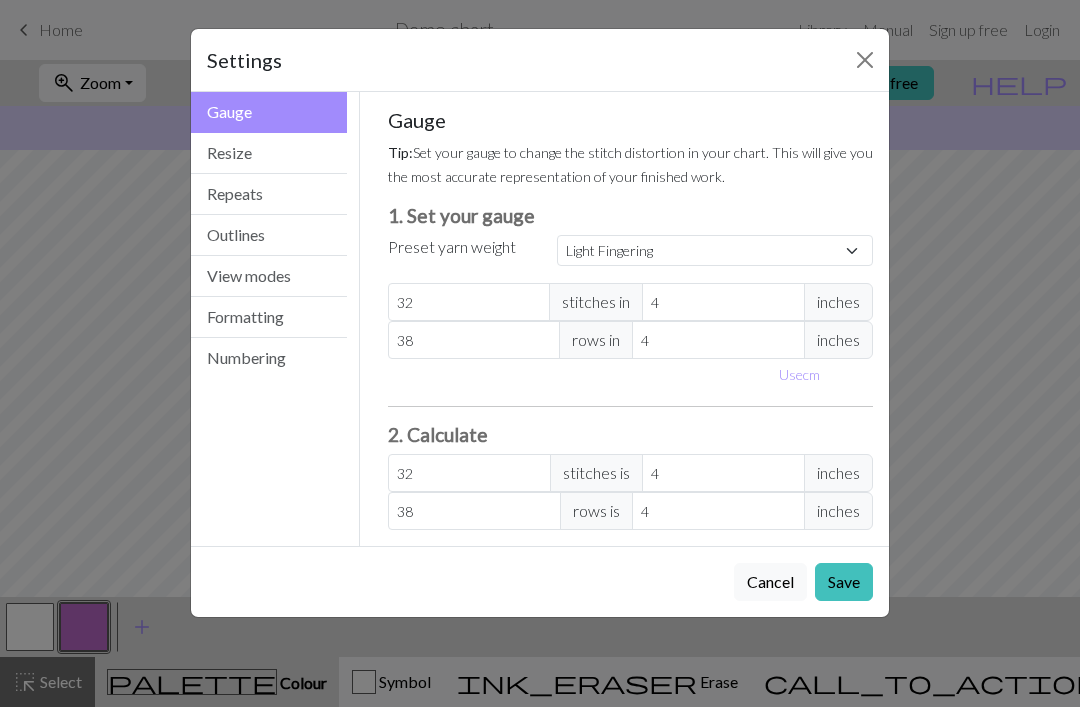 click on "Resize" at bounding box center (269, 153) 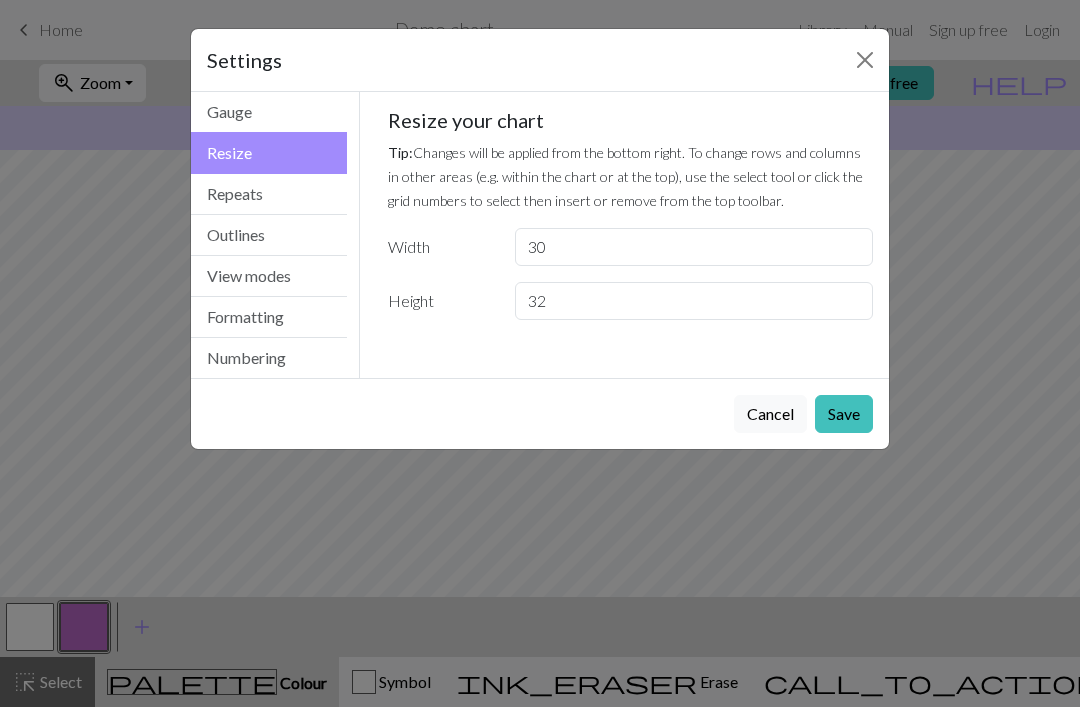 click on "Repeats" at bounding box center (269, 194) 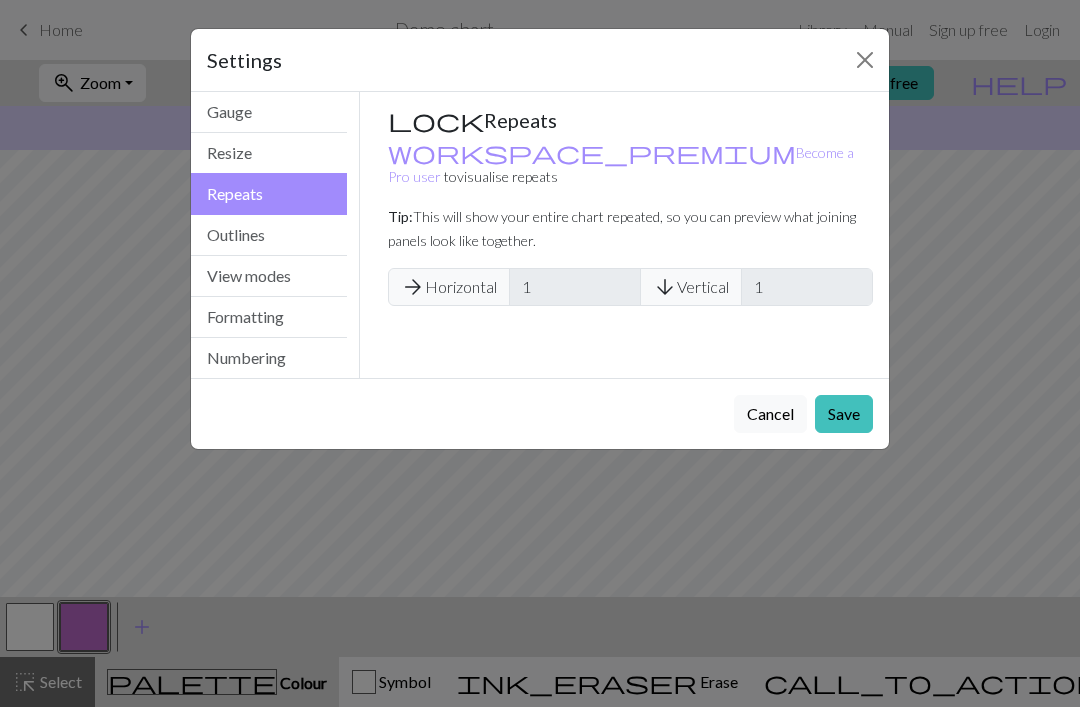 click on "Outlines" at bounding box center [269, 235] 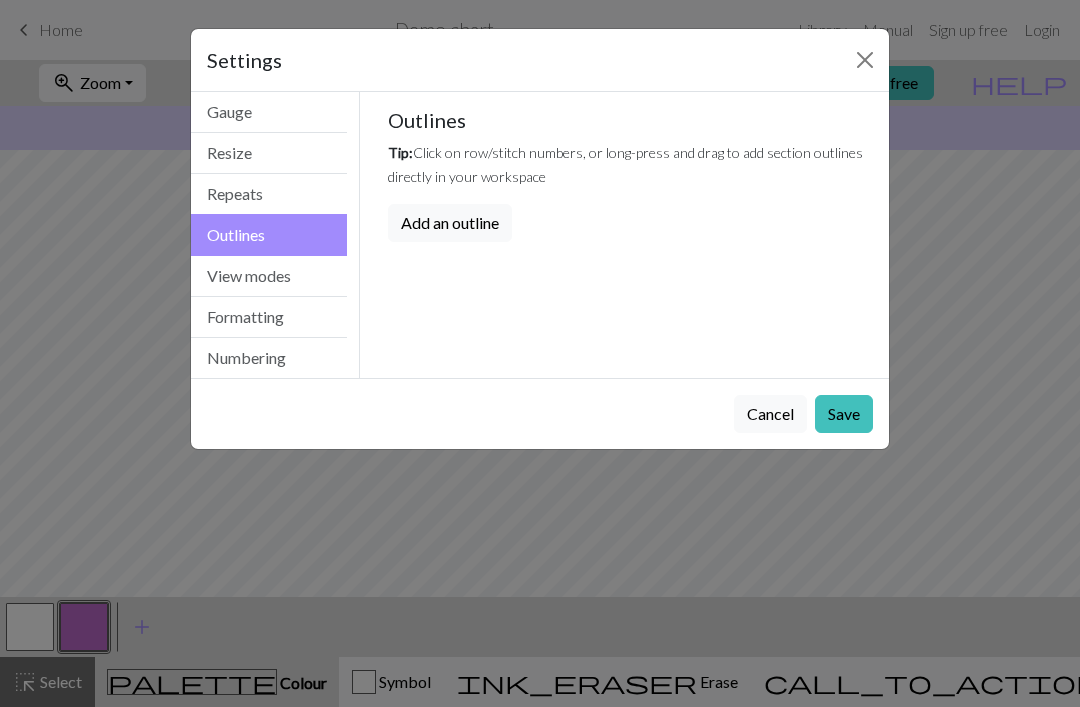 click on "View modes" at bounding box center [269, 276] 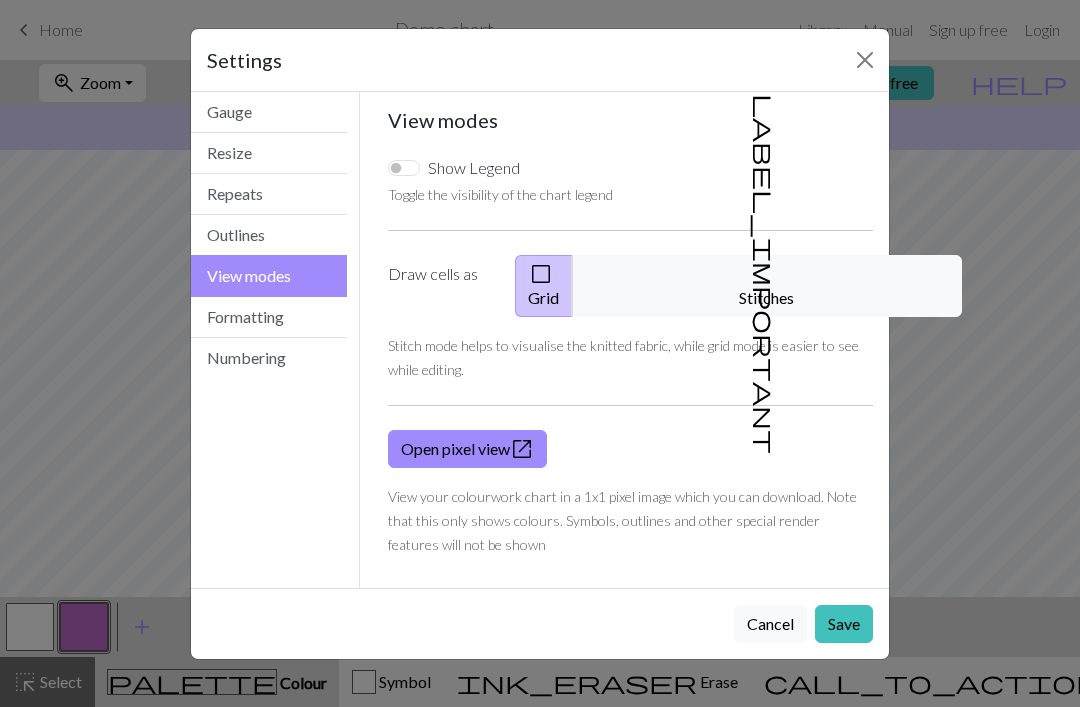 click on "label_important" at bounding box center [765, 274] 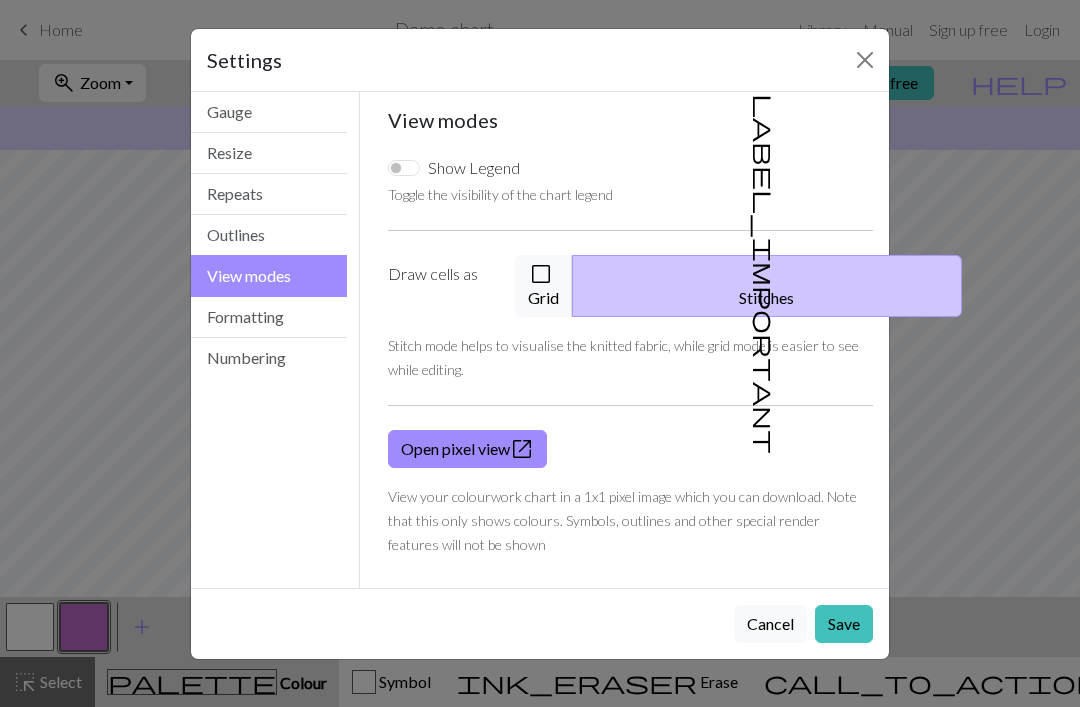 click on "Formatting" at bounding box center (269, 317) 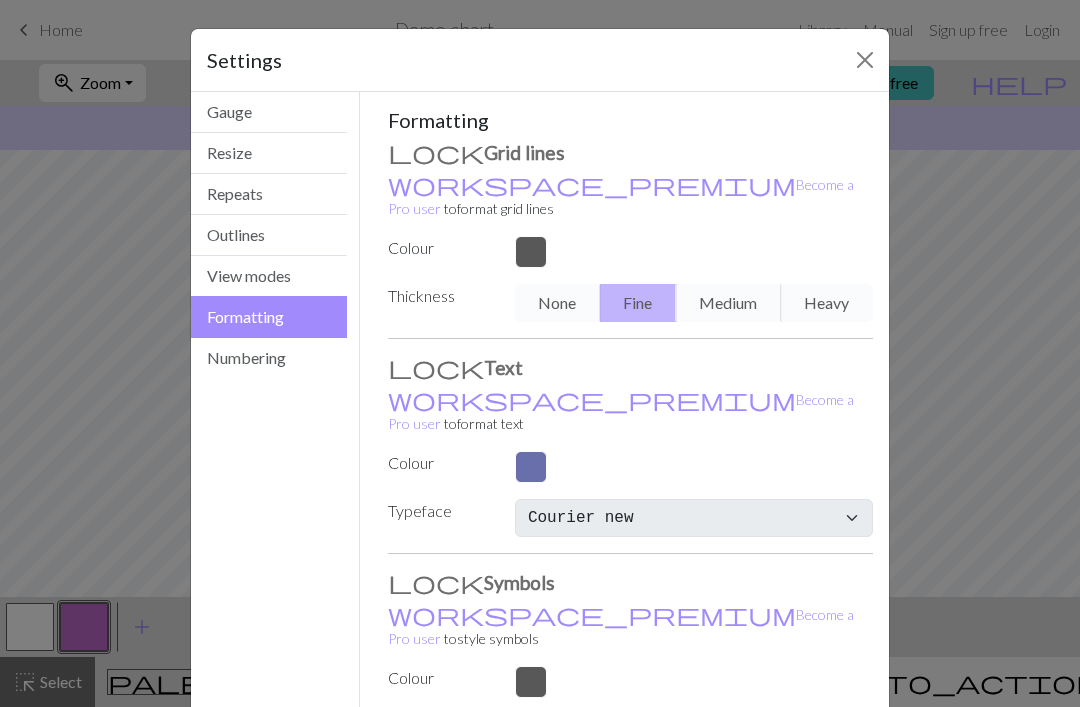 click on "Numbering" at bounding box center (269, 358) 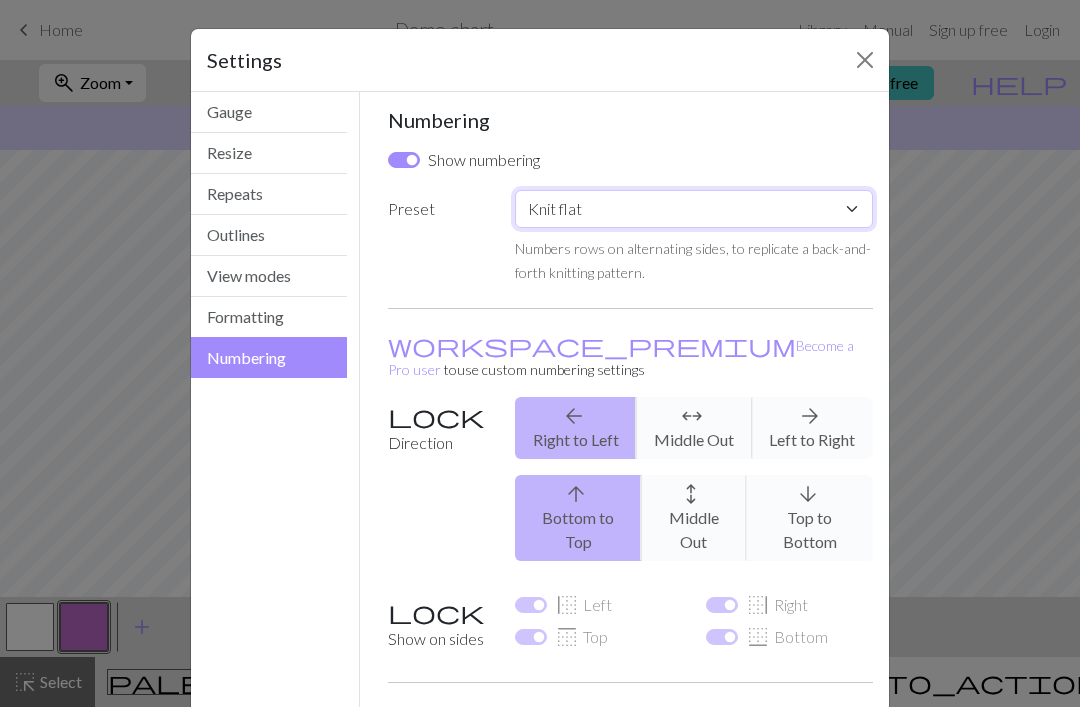 click on "Custom Knit flat Knit in the round Lace knitting Cross stitch" at bounding box center (694, 209) 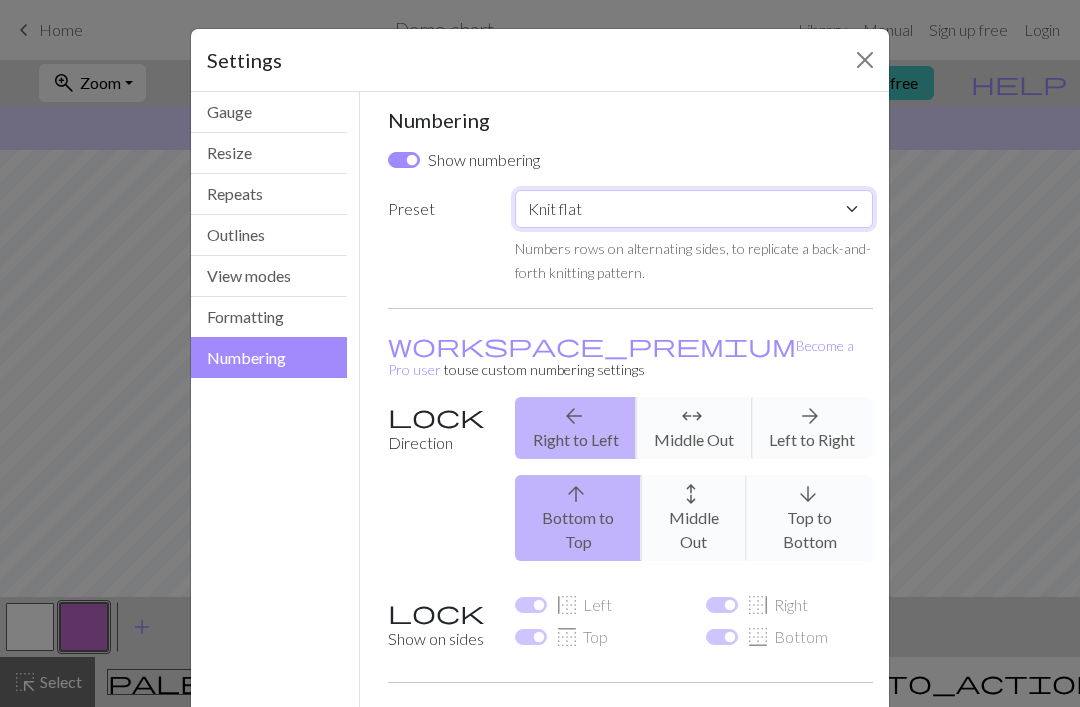 select on "round" 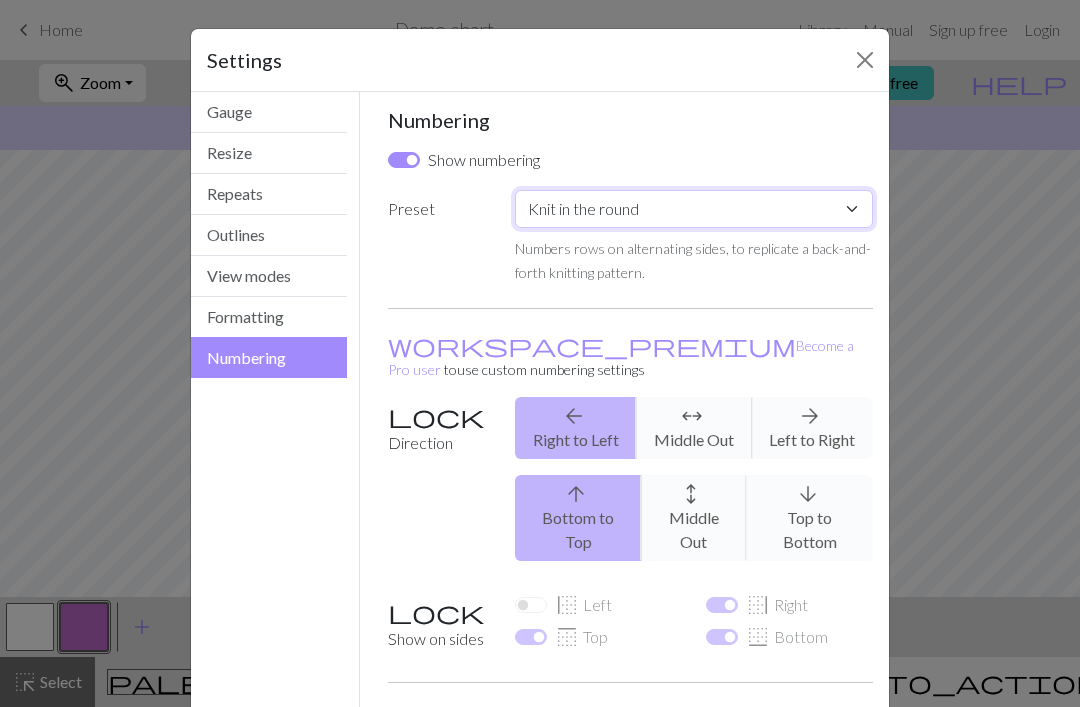checkbox on "false" 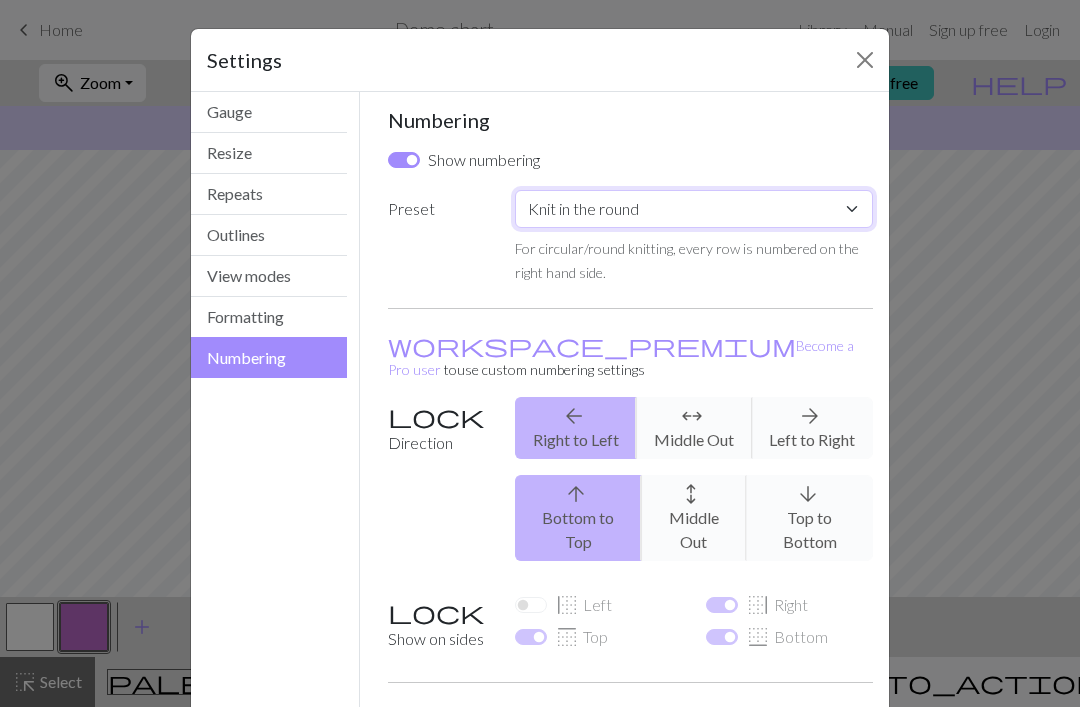 click on "Custom Knit flat Knit in the round Lace knitting Cross stitch" at bounding box center (694, 209) 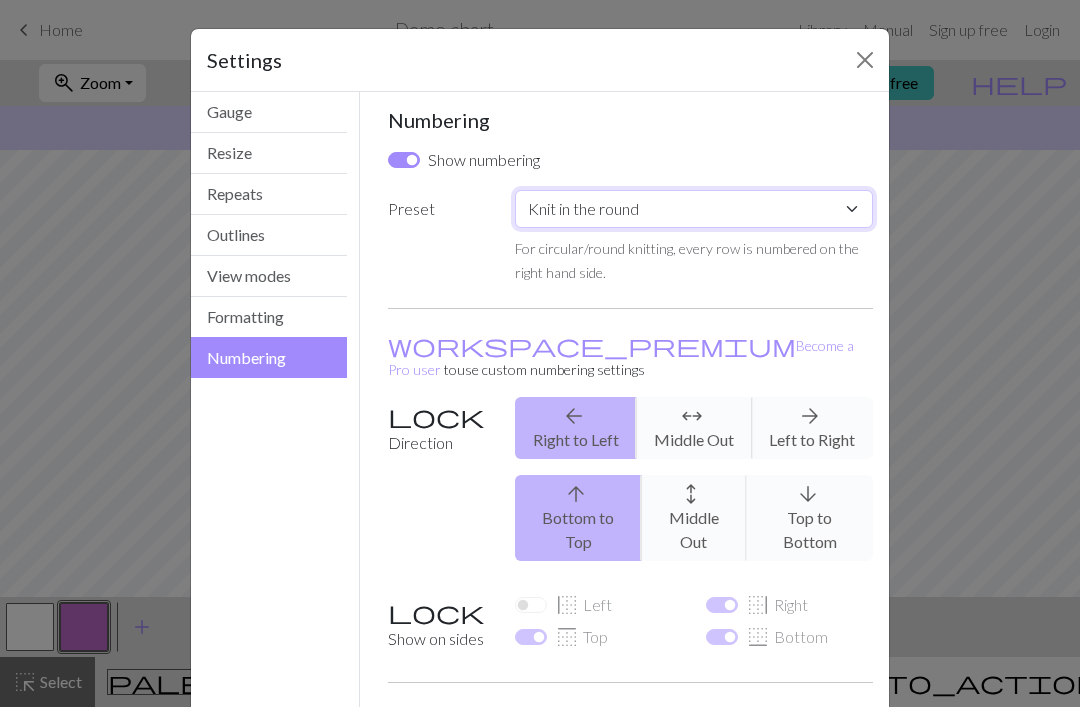 select on "flat" 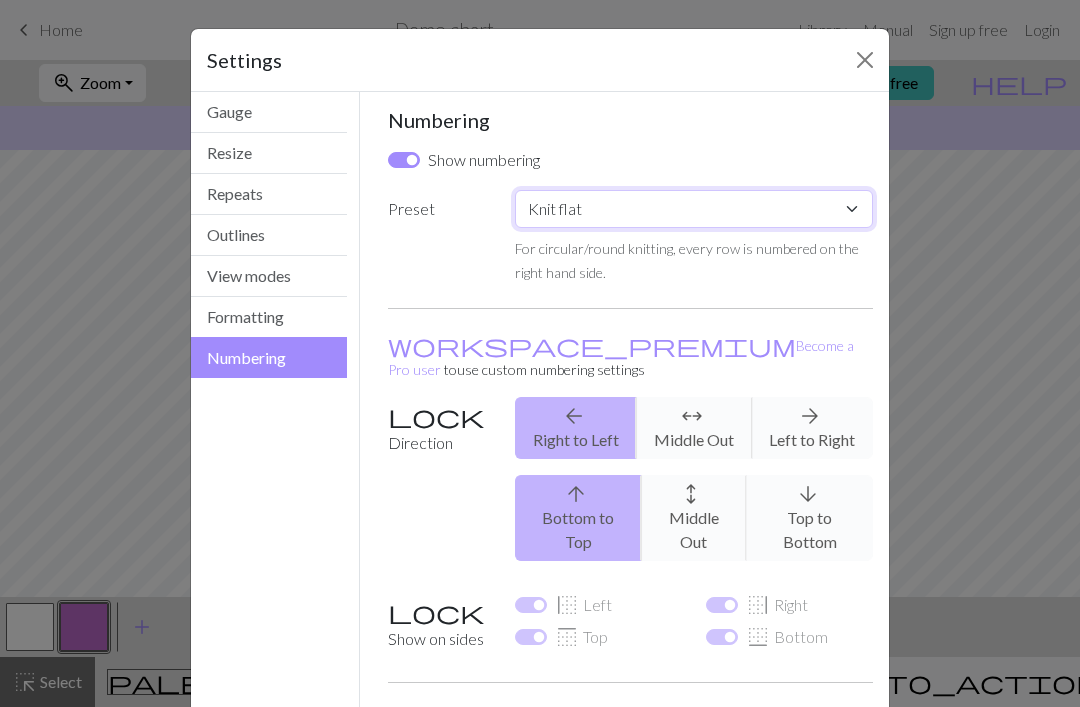 checkbox on "true" 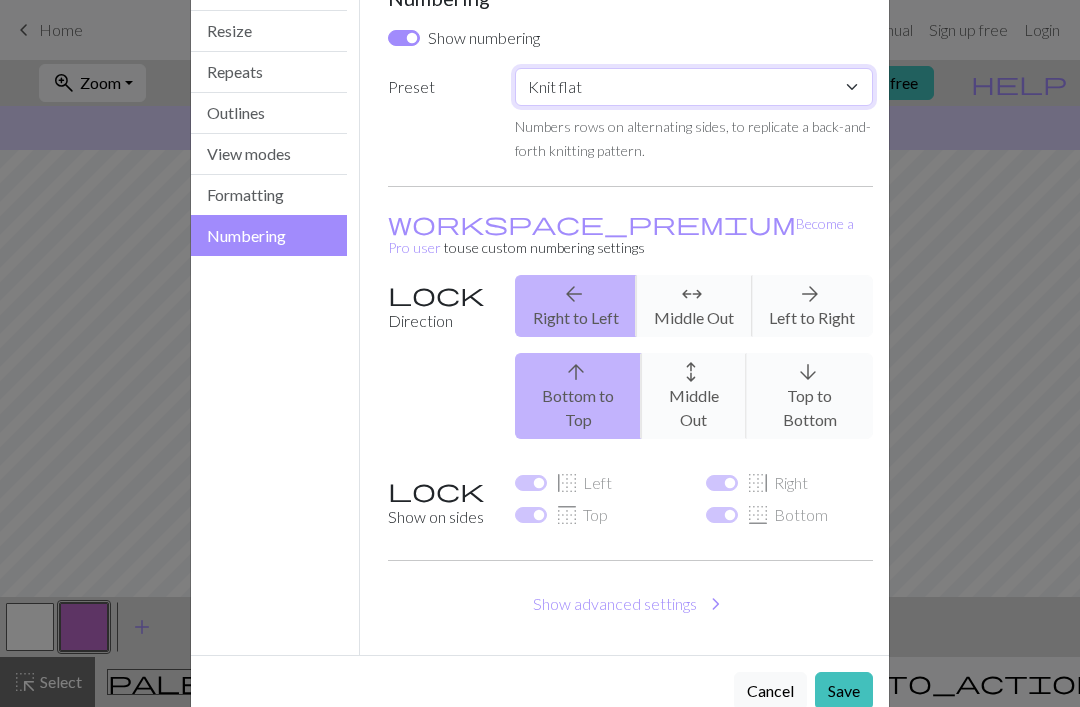 scroll, scrollTop: 121, scrollLeft: 0, axis: vertical 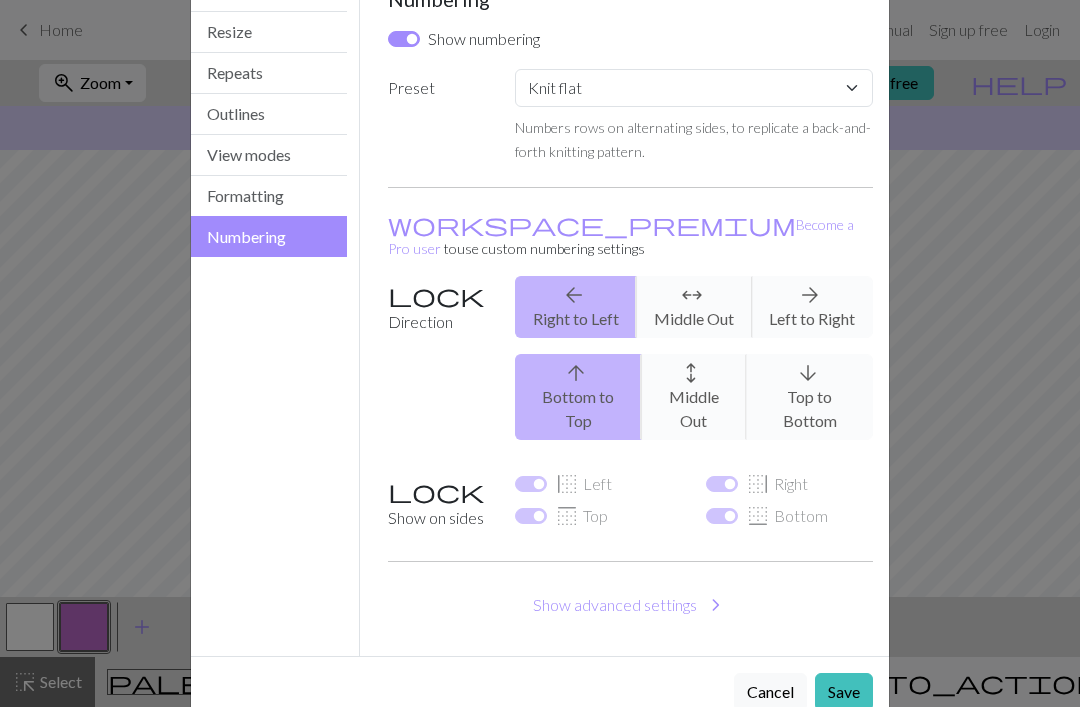 click on "Save" at bounding box center [844, 692] 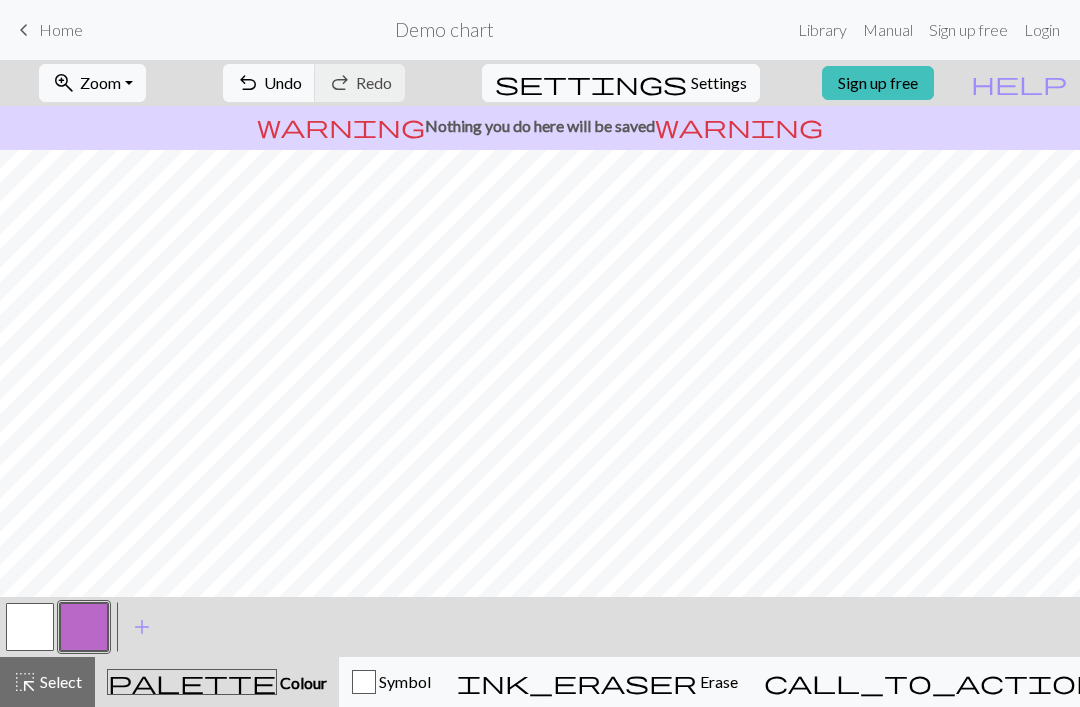 click on "ink_eraser" at bounding box center (577, 682) 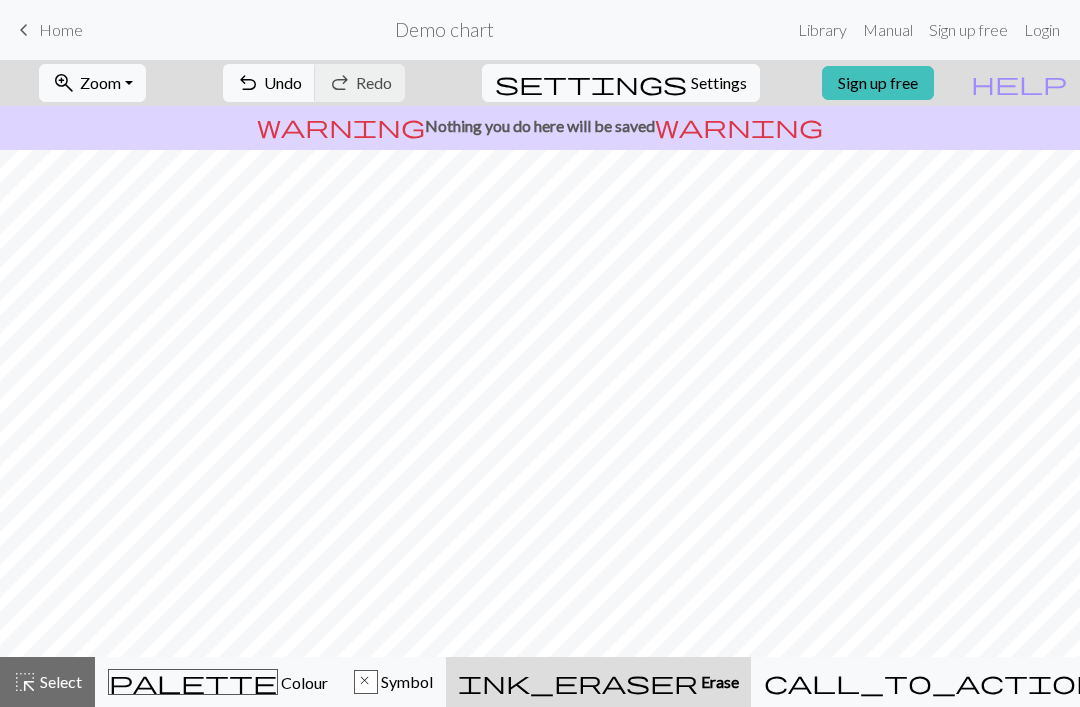 click on "Knitting mode" at bounding box center [1150, 681] 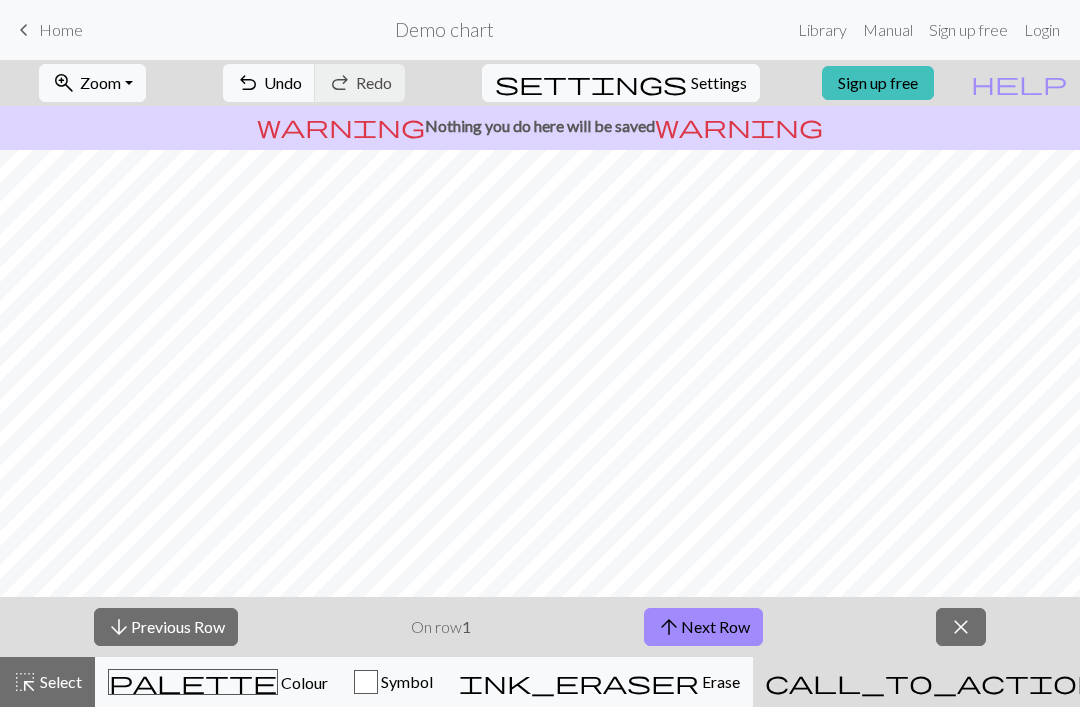 click on "arrow_upward  Next Row" at bounding box center [703, 627] 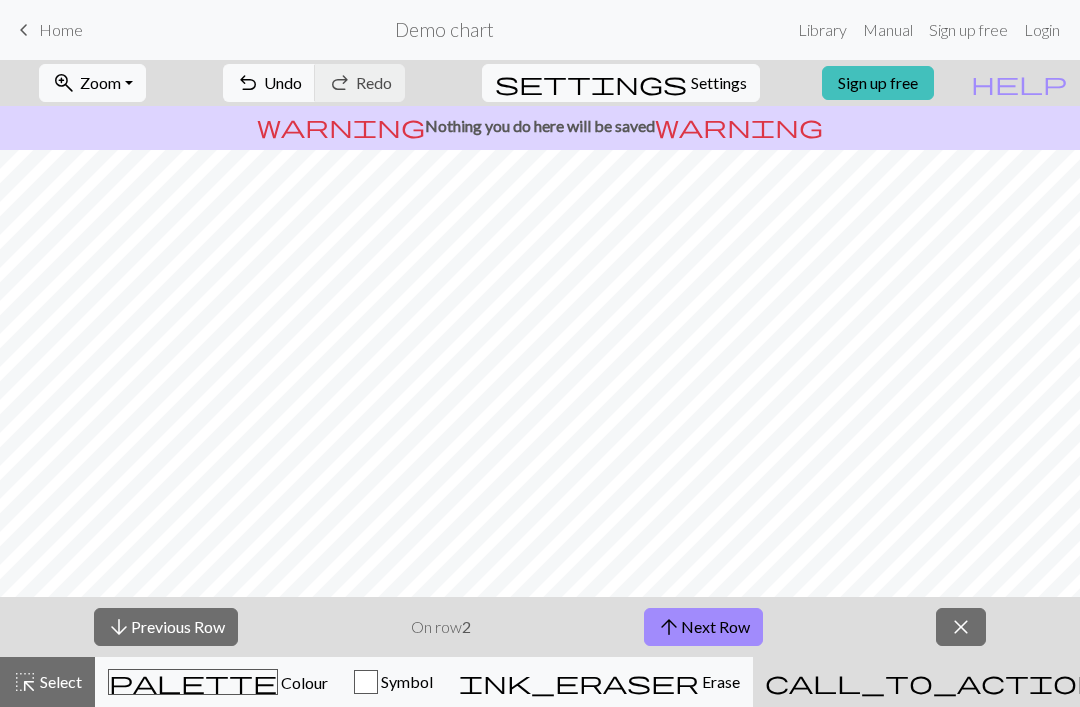 click on "arrow_upward  Next Row" at bounding box center [703, 627] 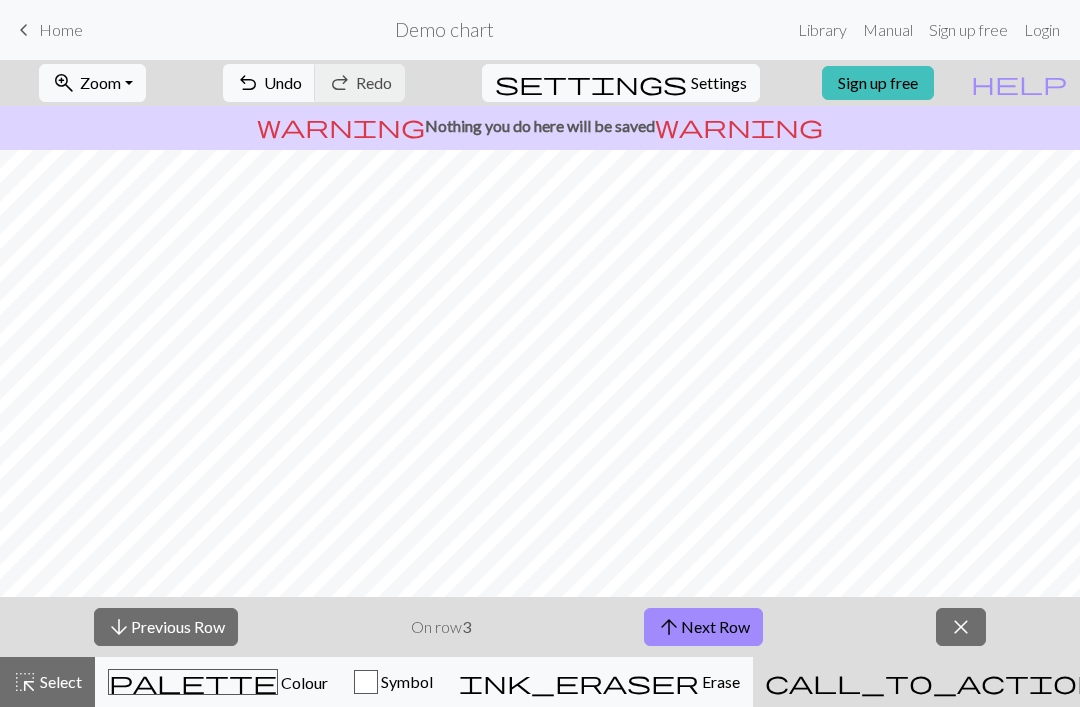 click on "close" at bounding box center [961, 627] 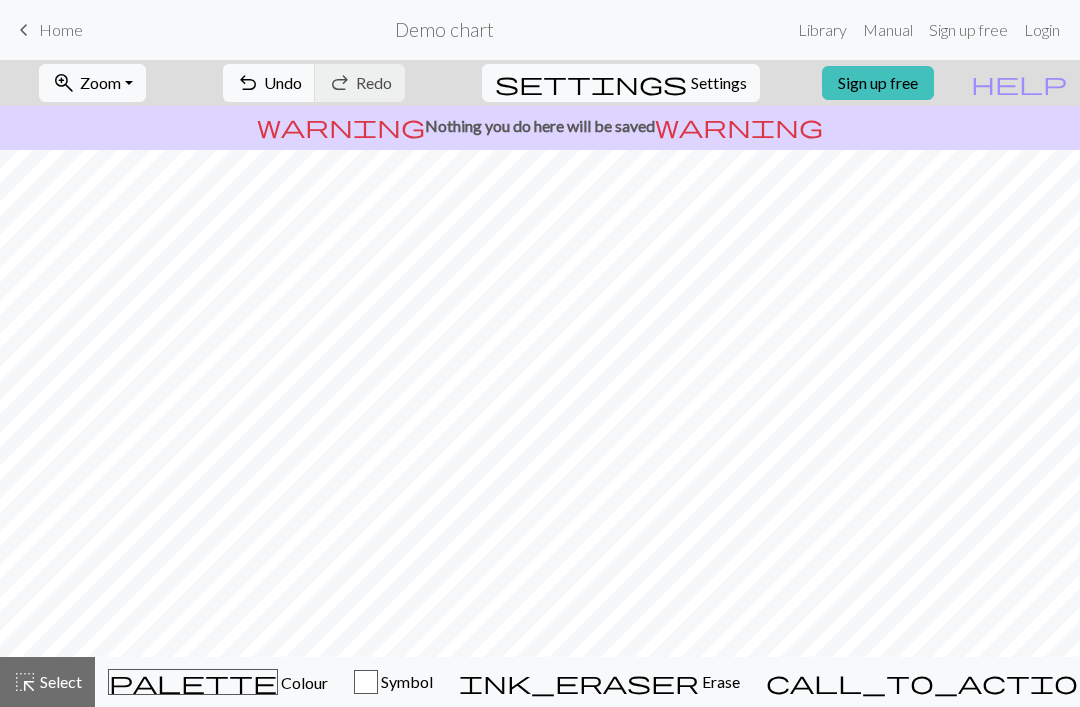 click on "Select" at bounding box center [59, 681] 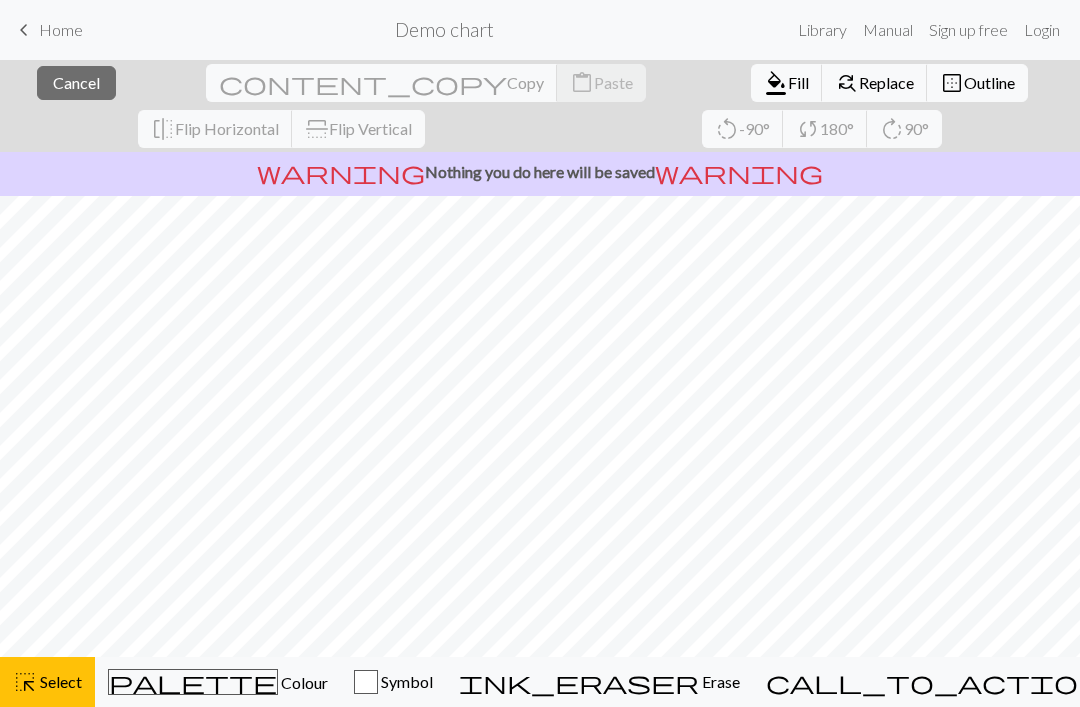 click on "Erase" at bounding box center (719, 681) 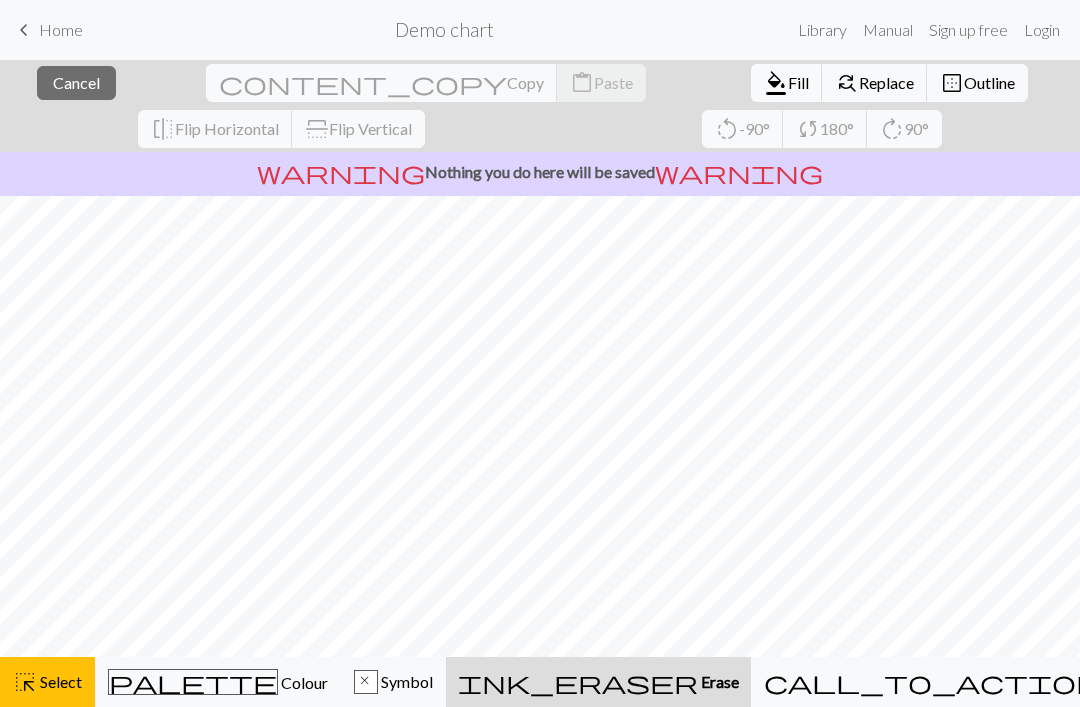click on "Colour" at bounding box center (303, 682) 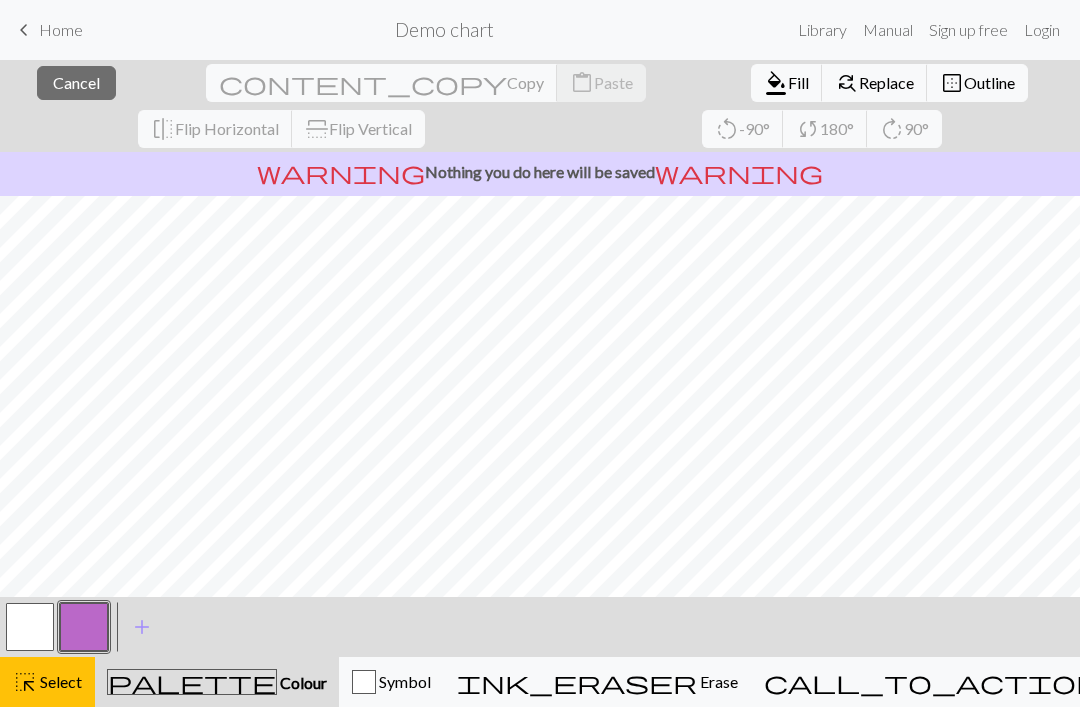 click on "Colour" at bounding box center [302, 682] 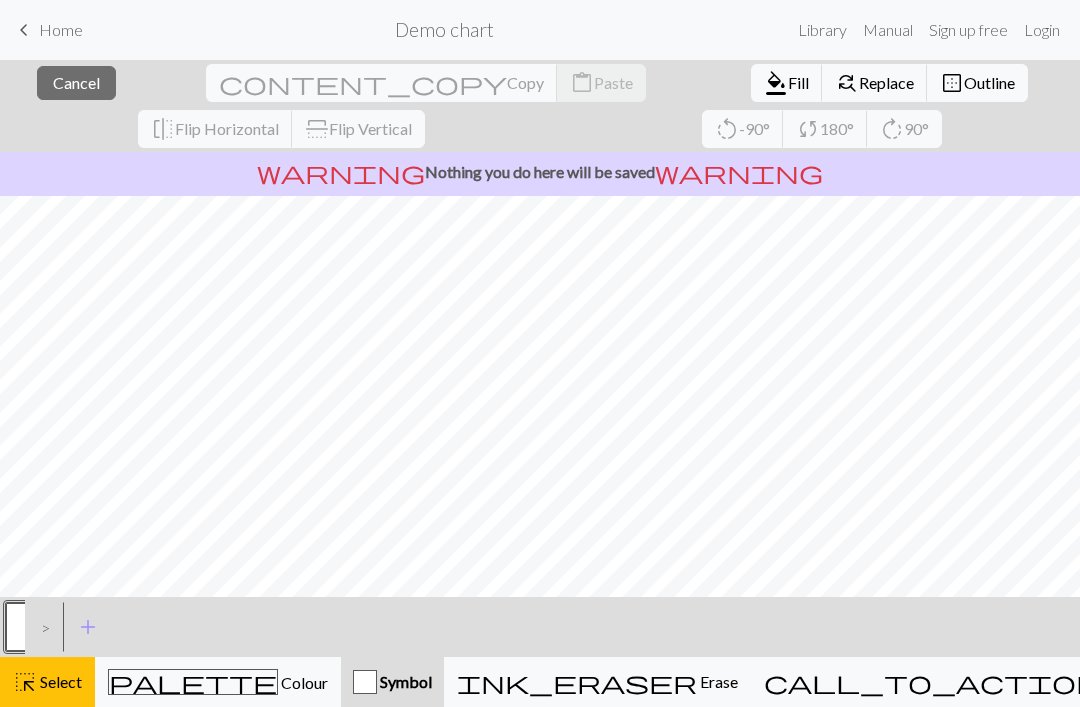 click on "highlight_alt" at bounding box center (25, 682) 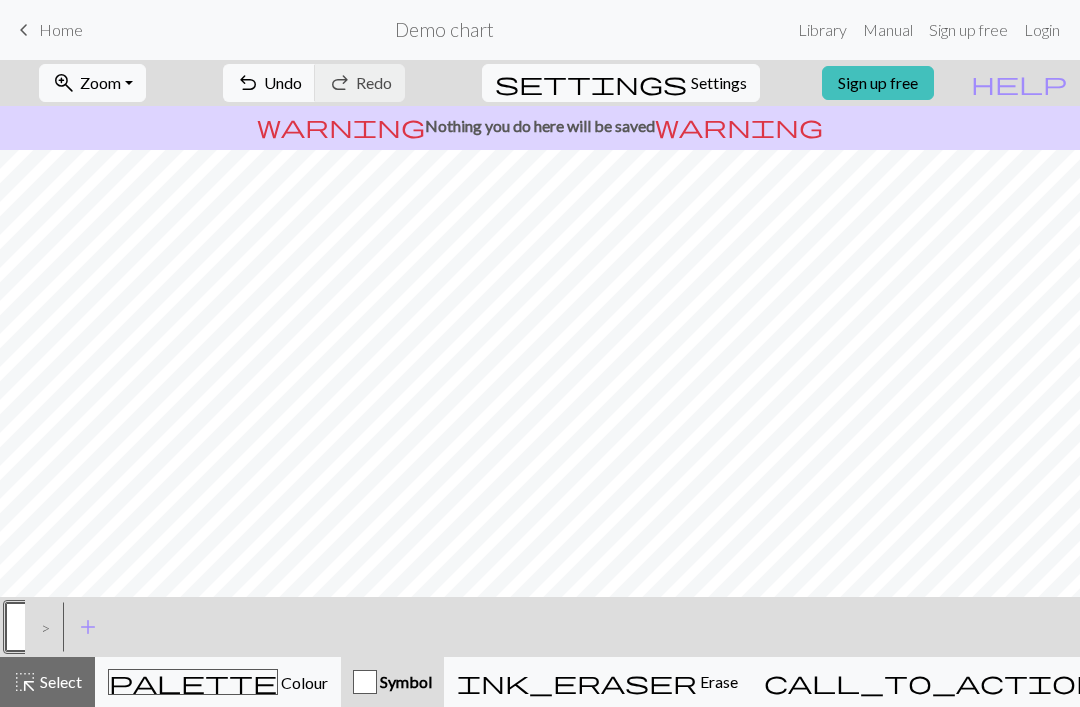 click on "Settings" at bounding box center (719, 83) 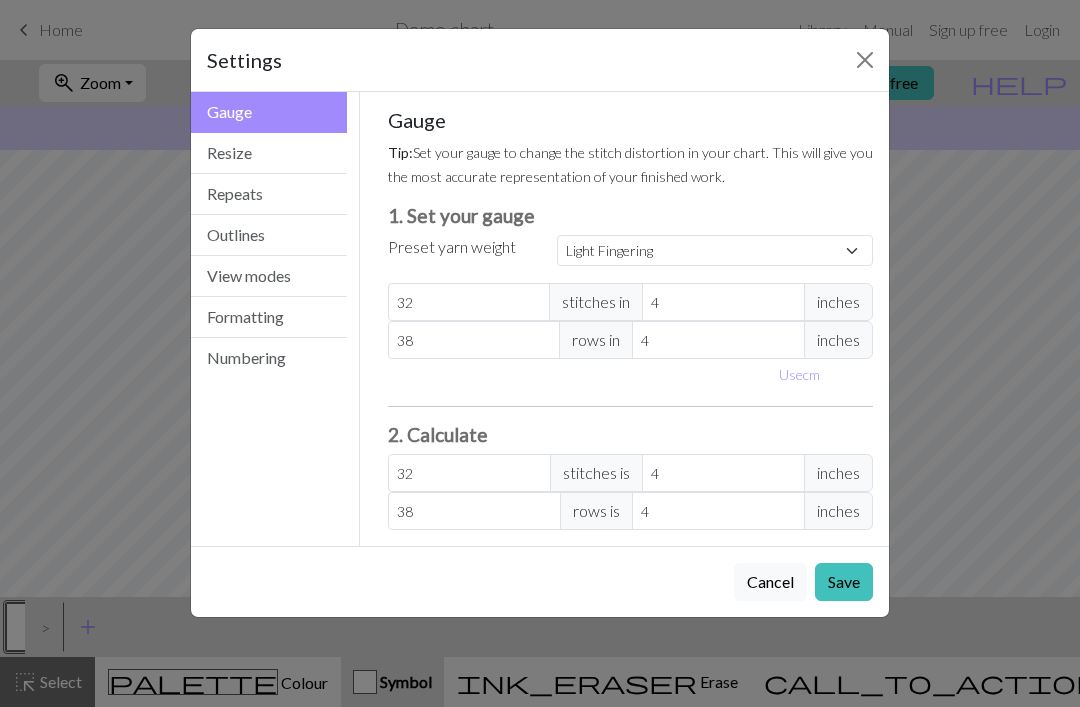click on "Resize" at bounding box center (269, 153) 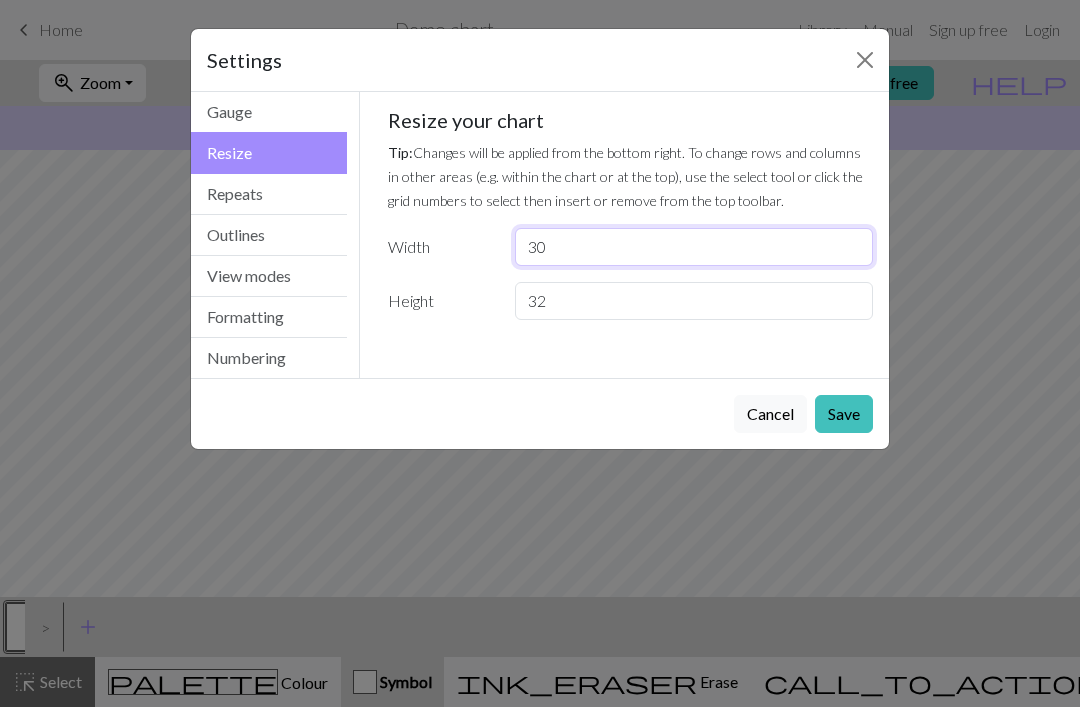 click on "30" at bounding box center [694, 247] 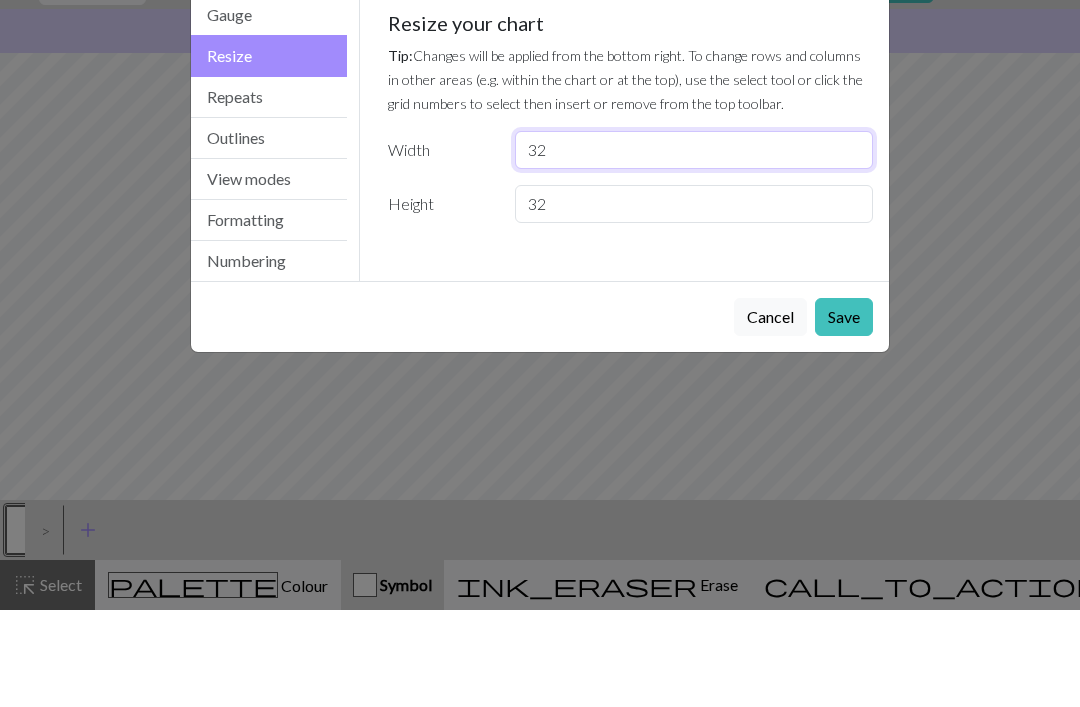 type on "32" 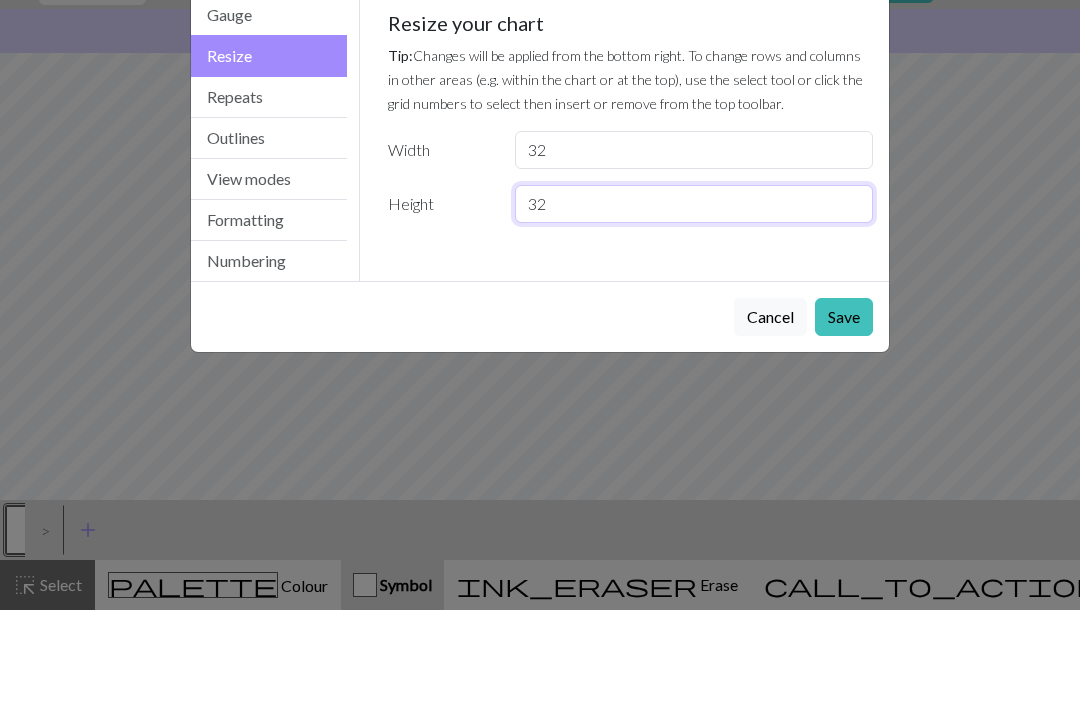 click on "32" at bounding box center [694, 301] 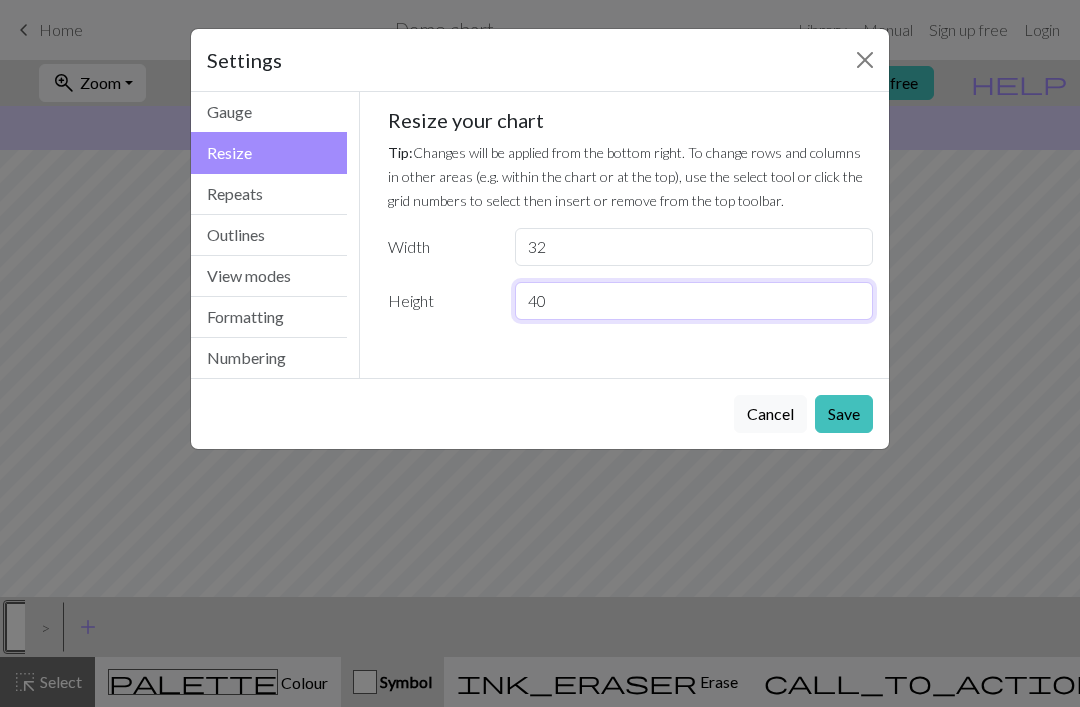 type on "40" 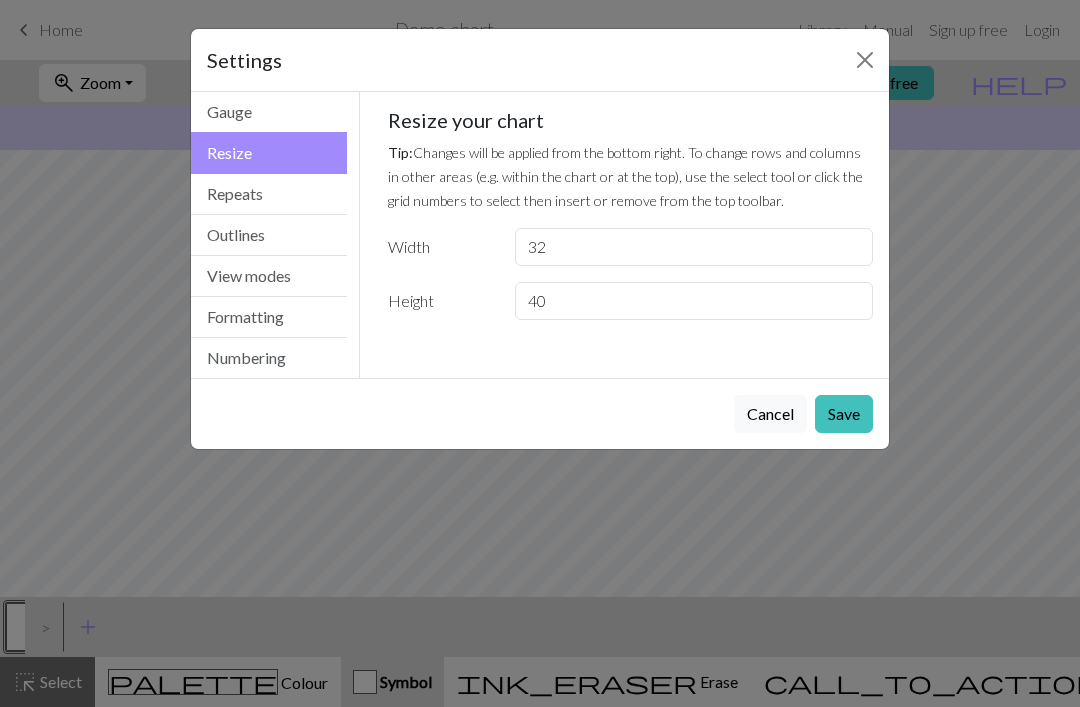 click on "Save" at bounding box center [844, 414] 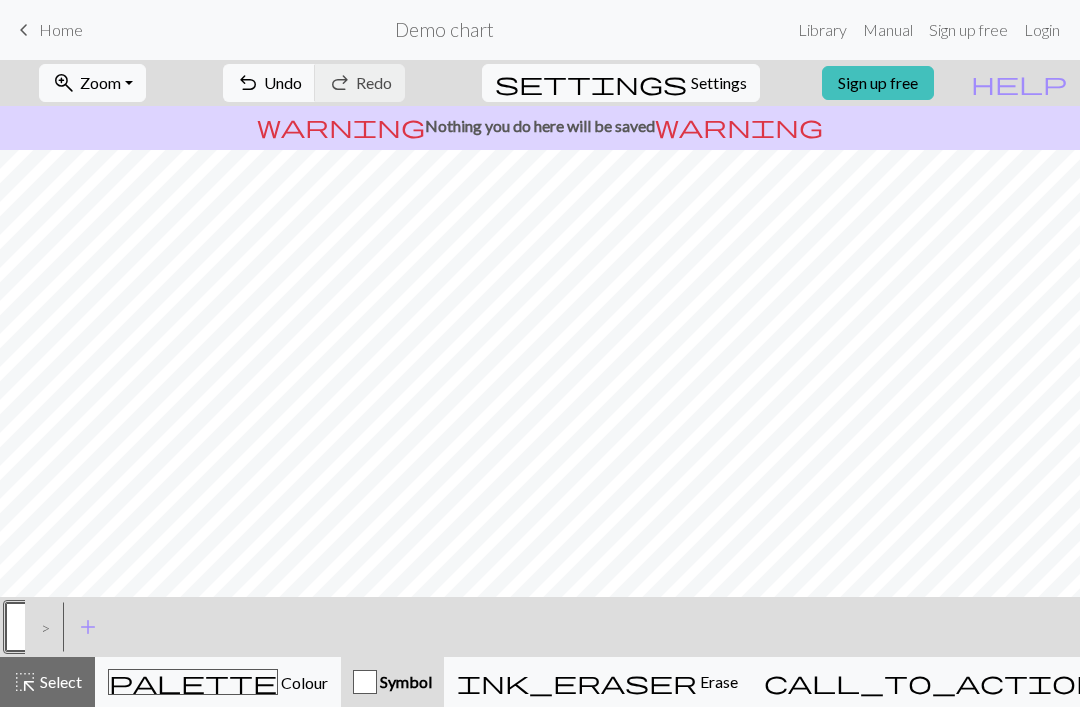 click on "Symbol" at bounding box center (404, 681) 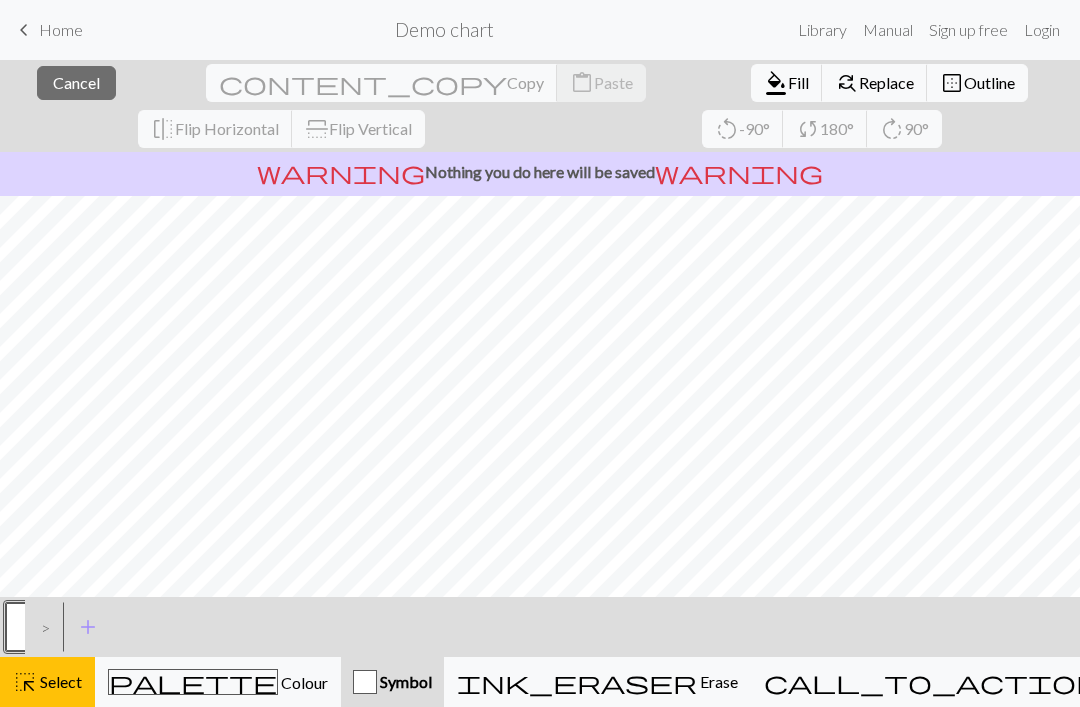 click on "add" at bounding box center (88, 627) 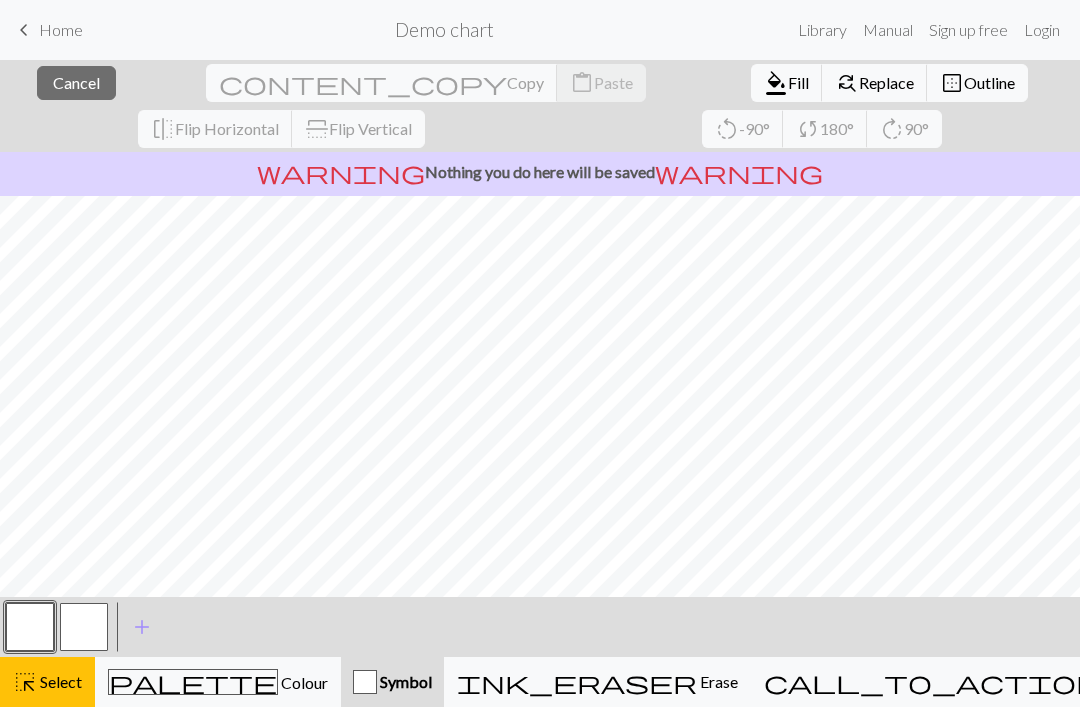 click on "Select" at bounding box center [59, 681] 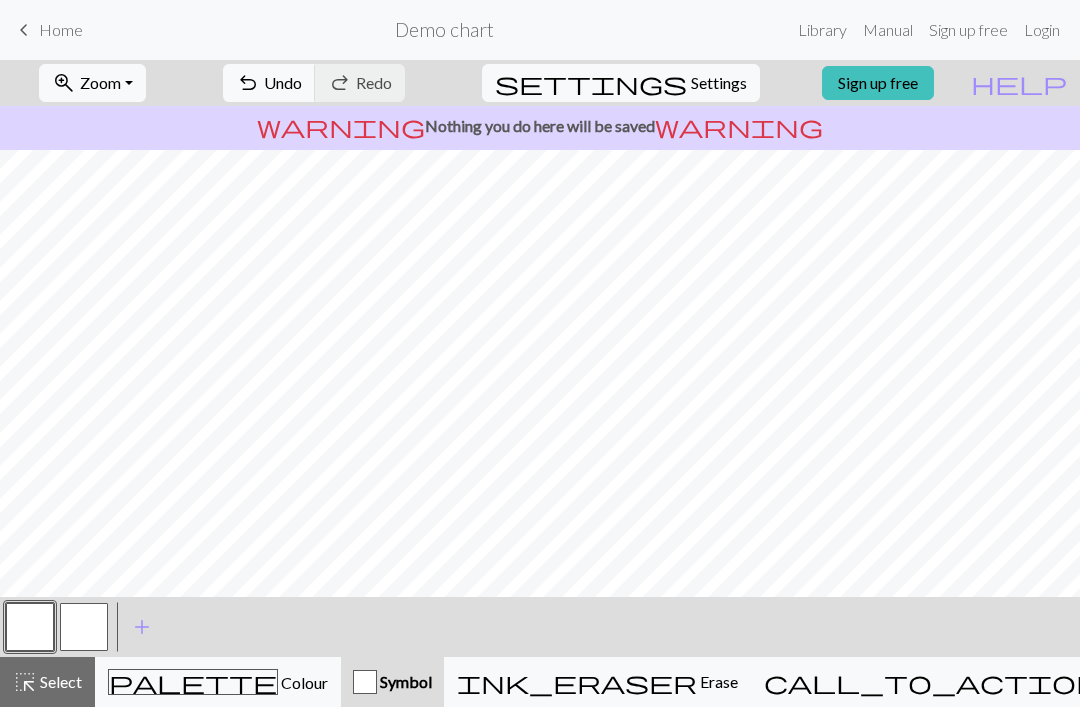 click on "call_to_action   Knitting mode   Knitting mode" at bounding box center [982, 682] 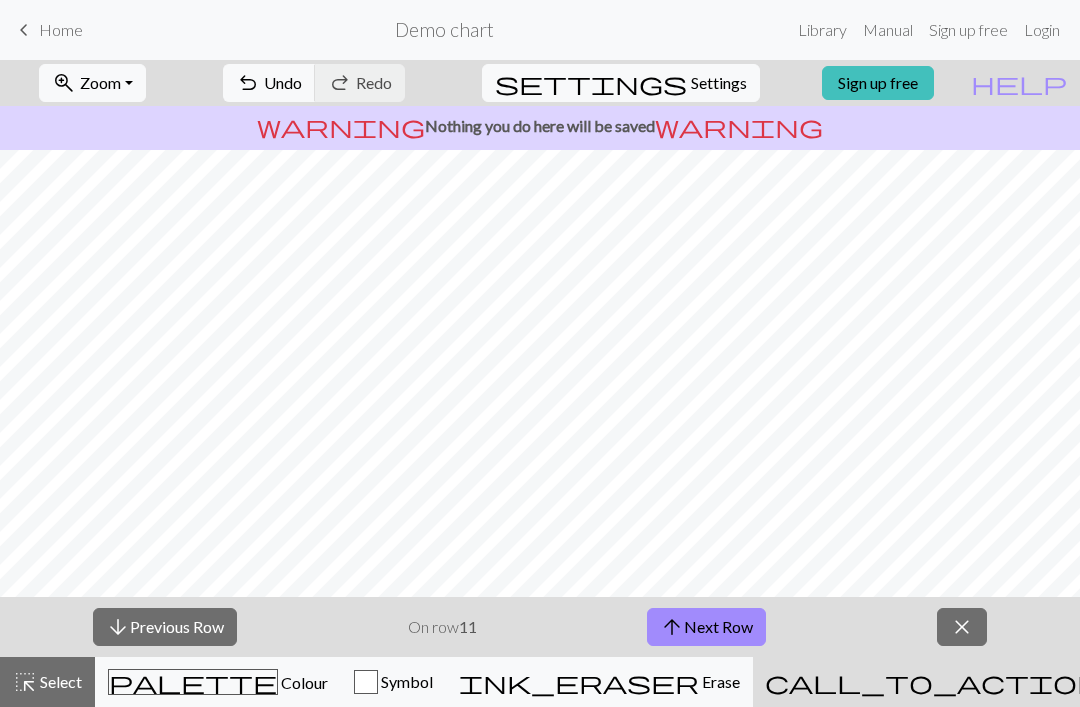 click on "arrow_upward  Next Row" at bounding box center [706, 627] 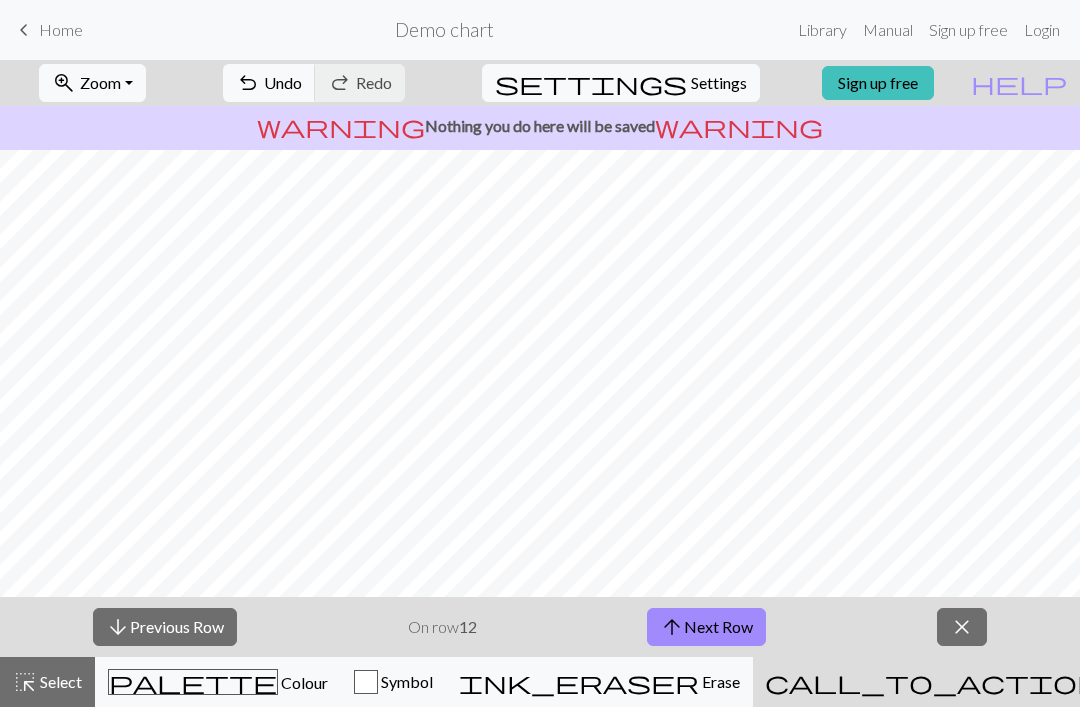 click on "arrow_upward  Next Row" at bounding box center (706, 627) 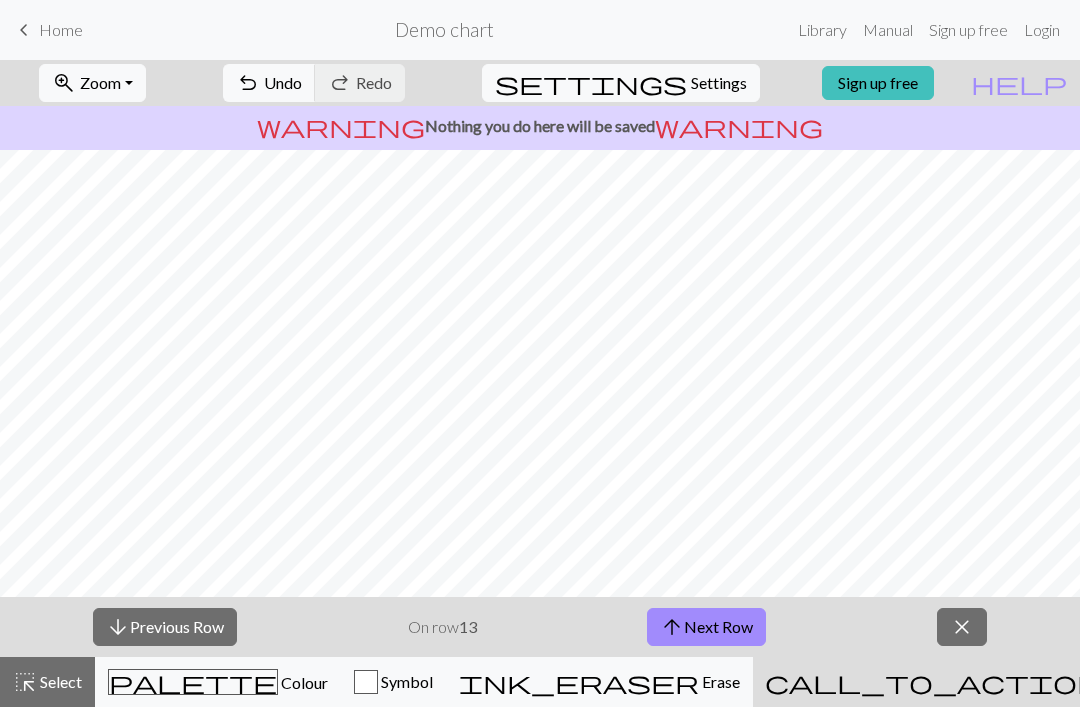 click on "arrow_upward  Next Row" at bounding box center (706, 627) 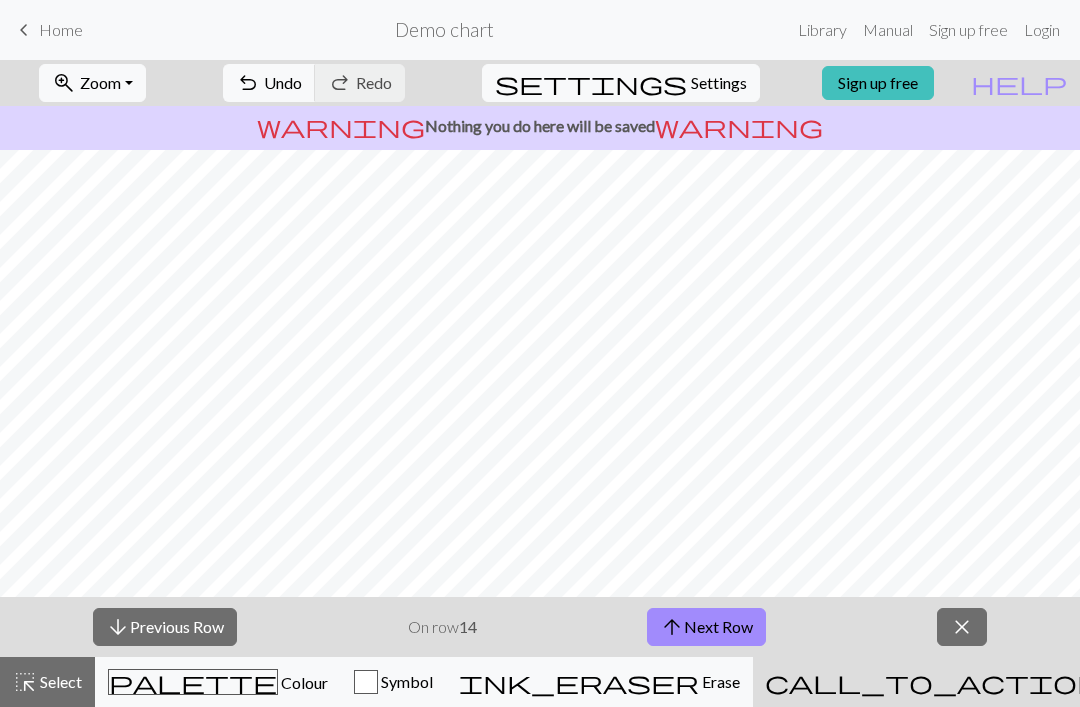 click on "arrow_upward  Next Row" at bounding box center (706, 627) 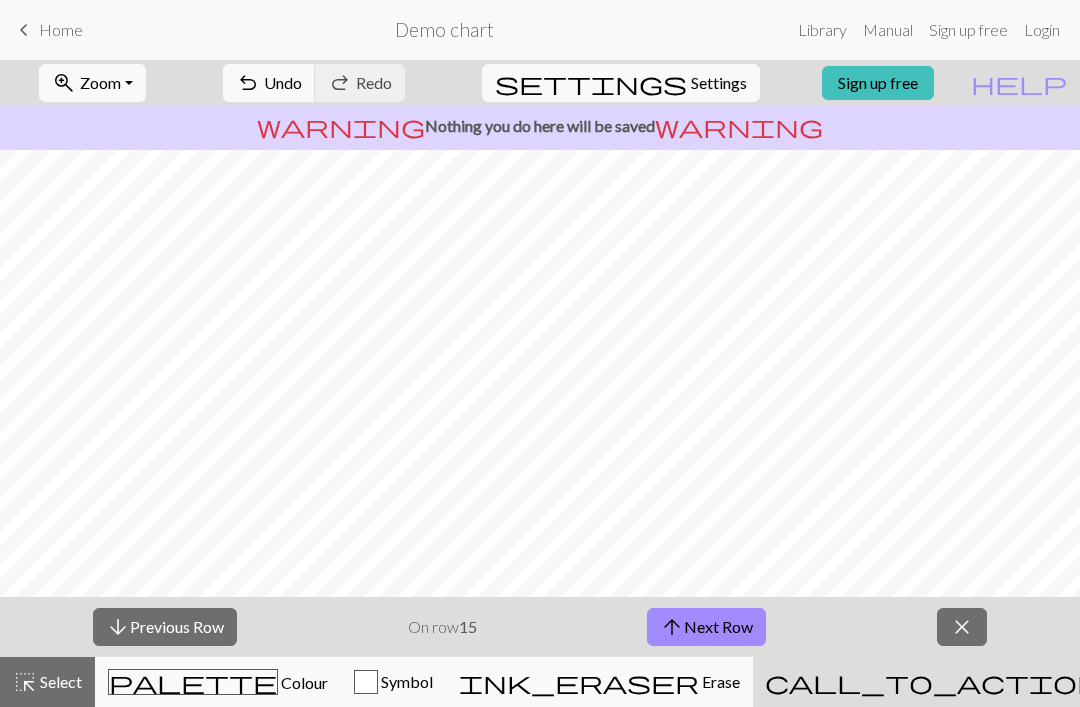 click on "arrow_upward  Next Row" at bounding box center [706, 627] 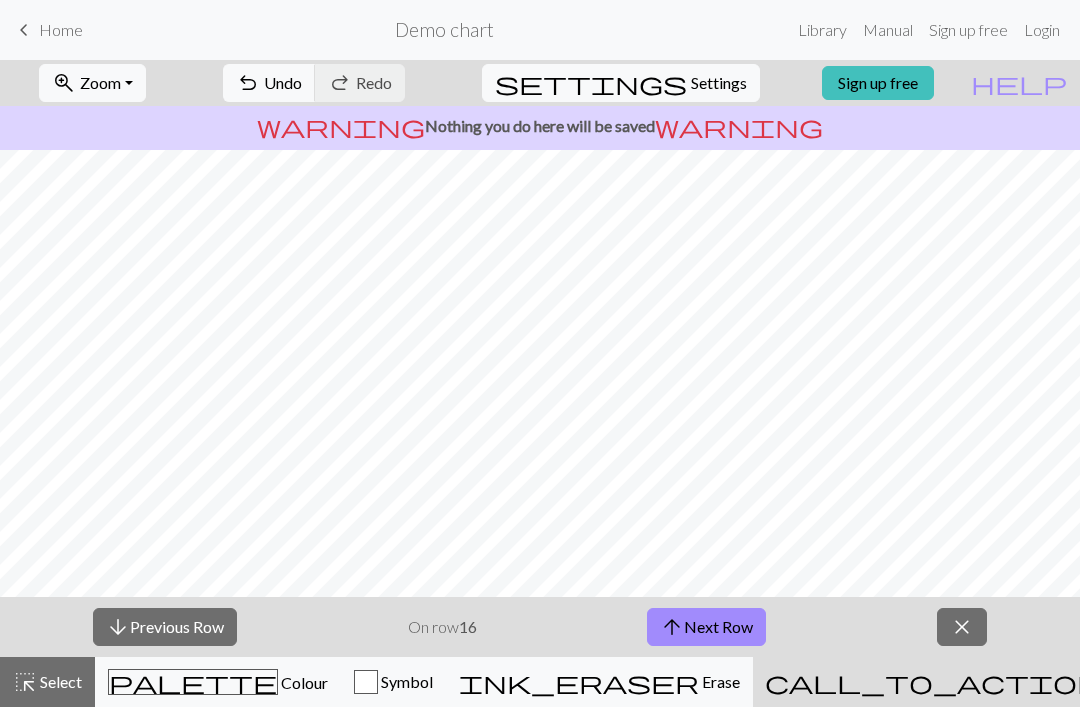 click on "arrow_upward  Next Row" at bounding box center [706, 627] 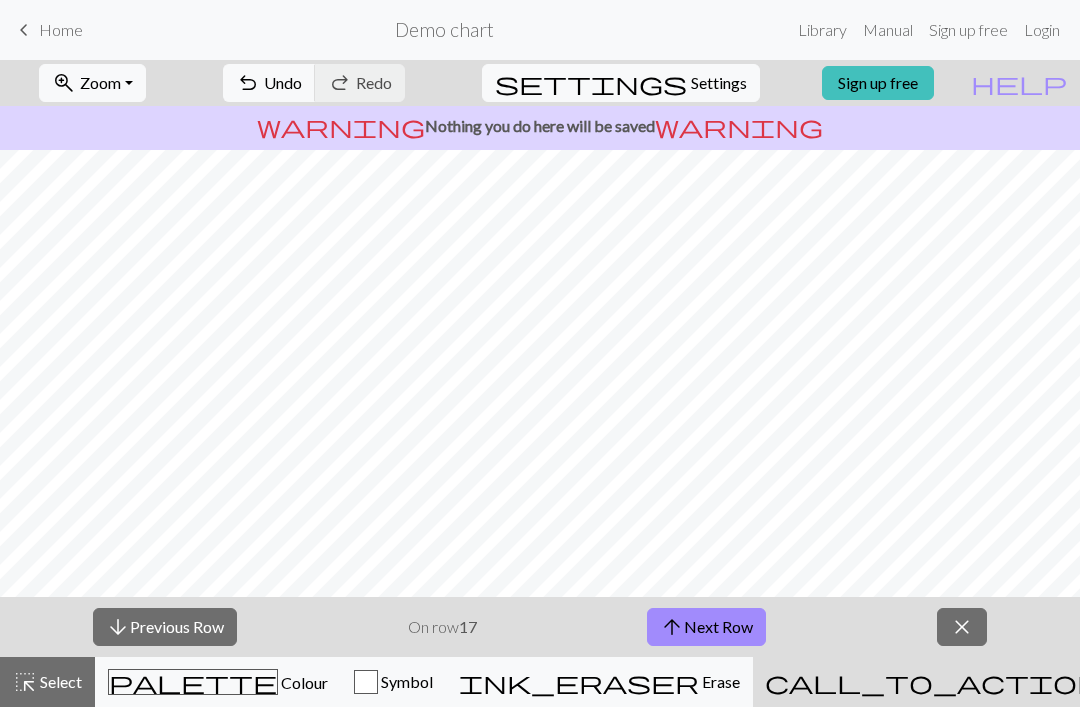click on "arrow_upward  Next Row" at bounding box center [706, 627] 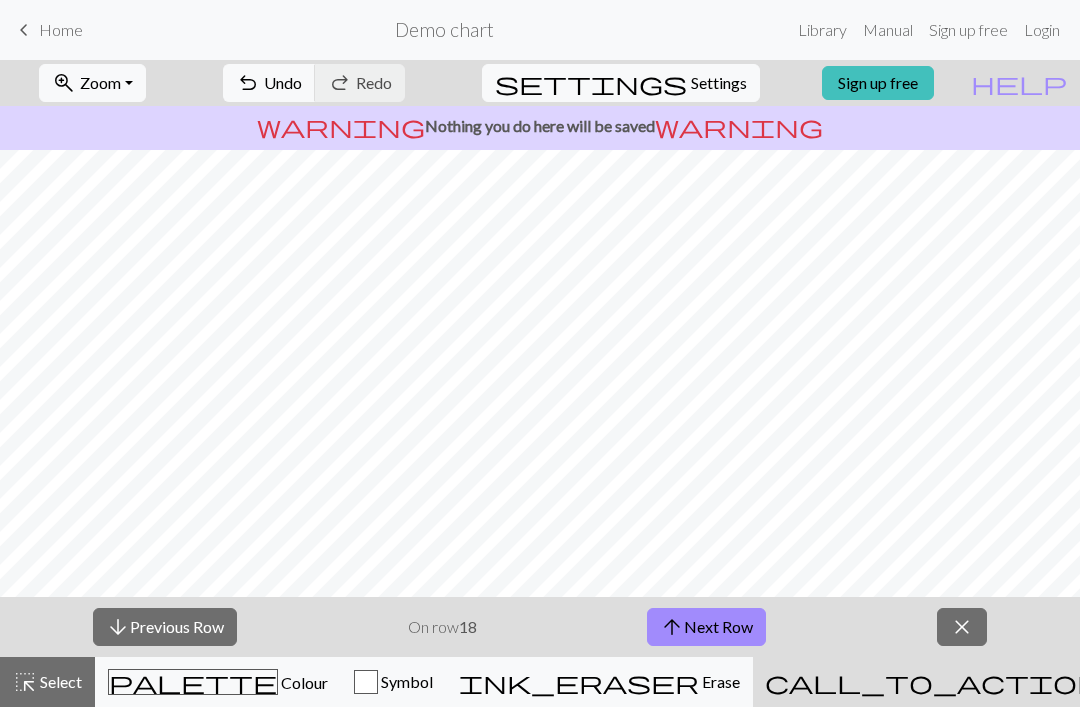 click on "arrow_upward  Next Row" at bounding box center (706, 627) 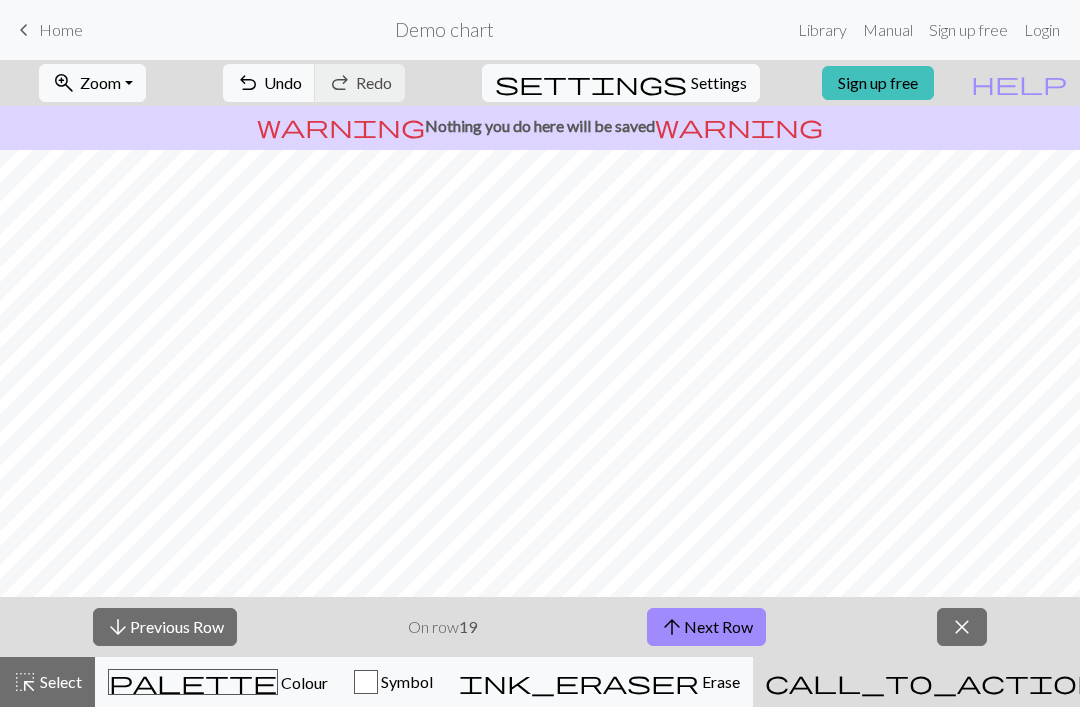 click on "arrow_upward  Next Row" at bounding box center [706, 627] 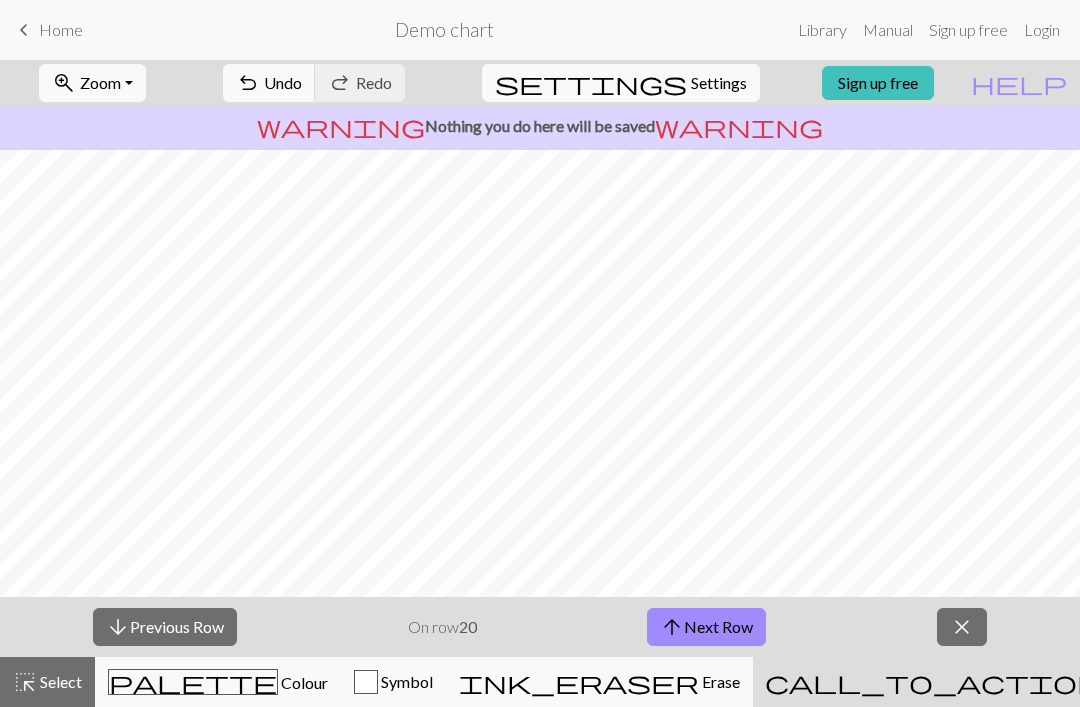 click on "arrow_upward  Next Row" at bounding box center [706, 627] 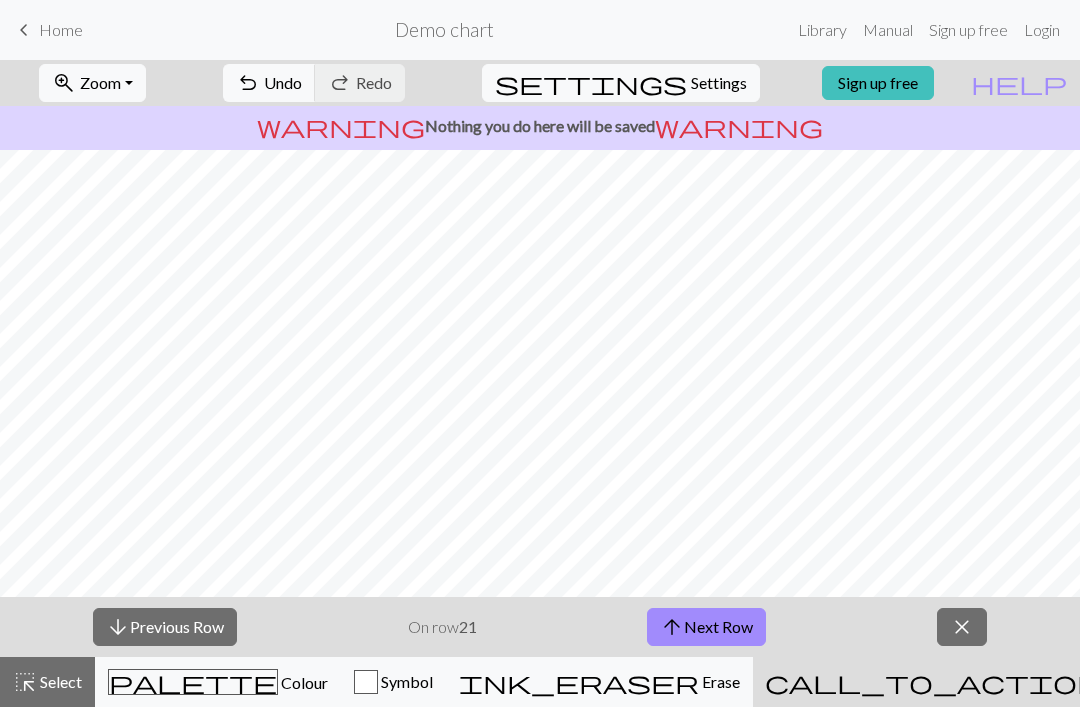 click on "arrow_upward  Next Row" at bounding box center (706, 627) 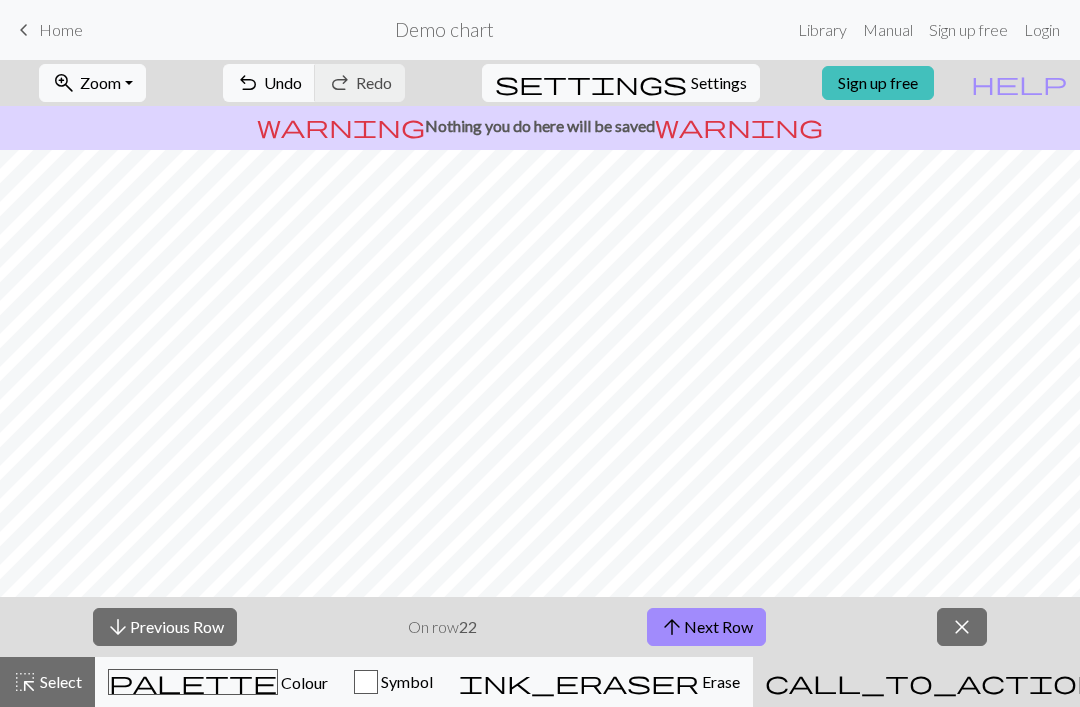 click on "arrow_upward  Next Row" at bounding box center [706, 627] 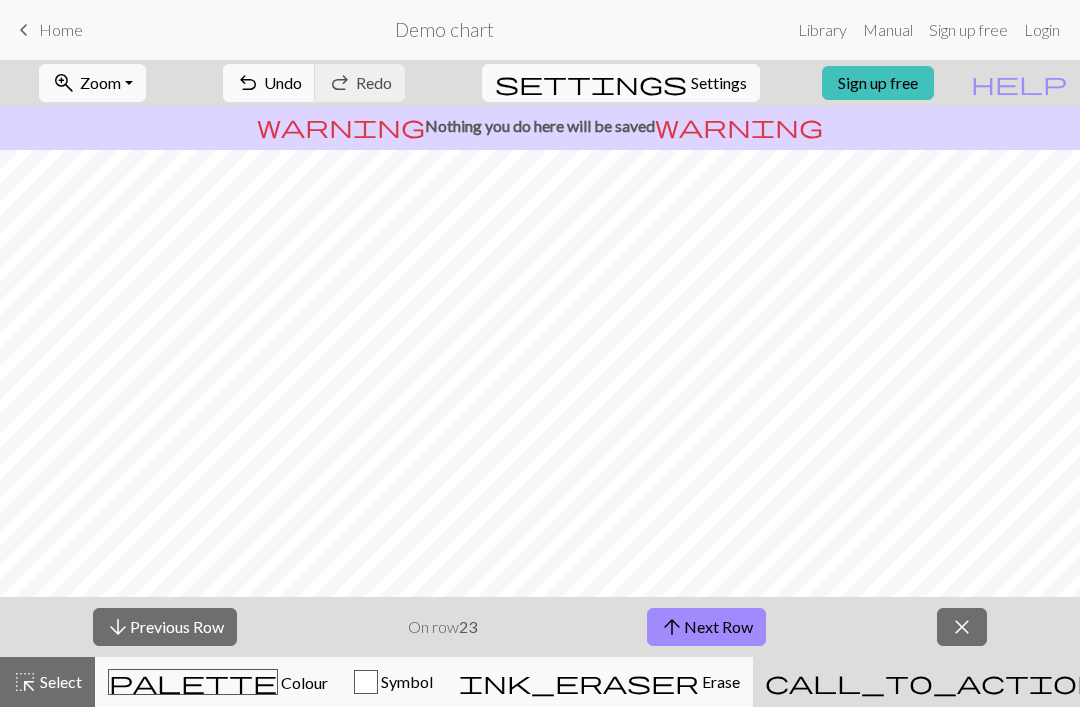 click on "Colour" at bounding box center [303, 682] 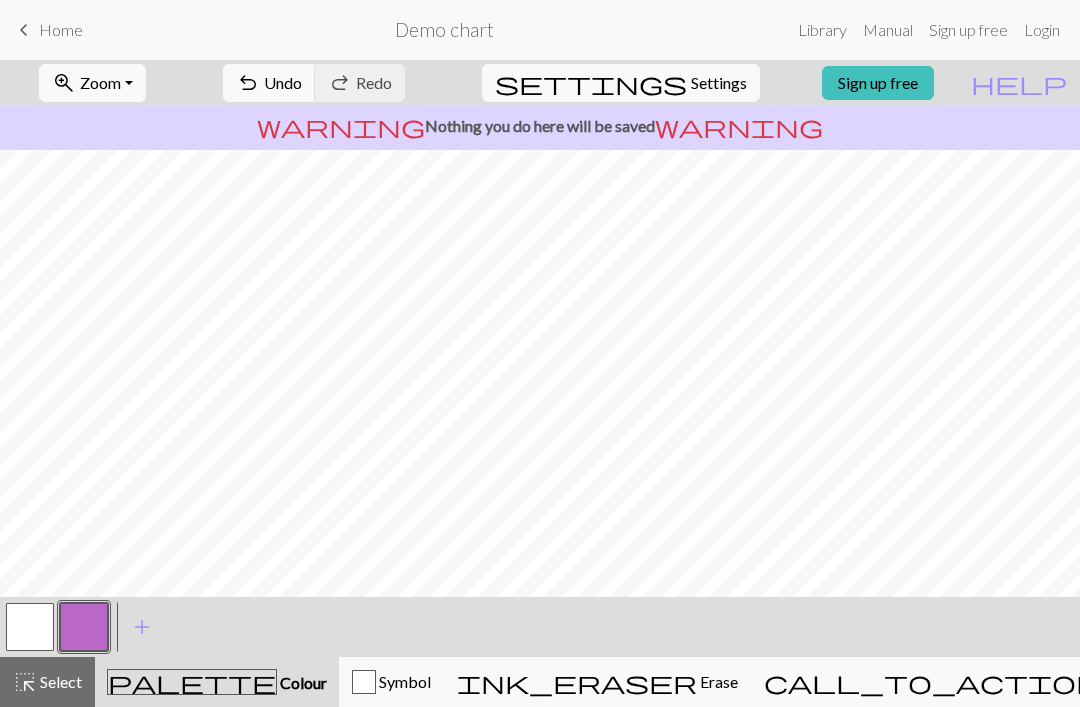 click on "Select" at bounding box center [59, 681] 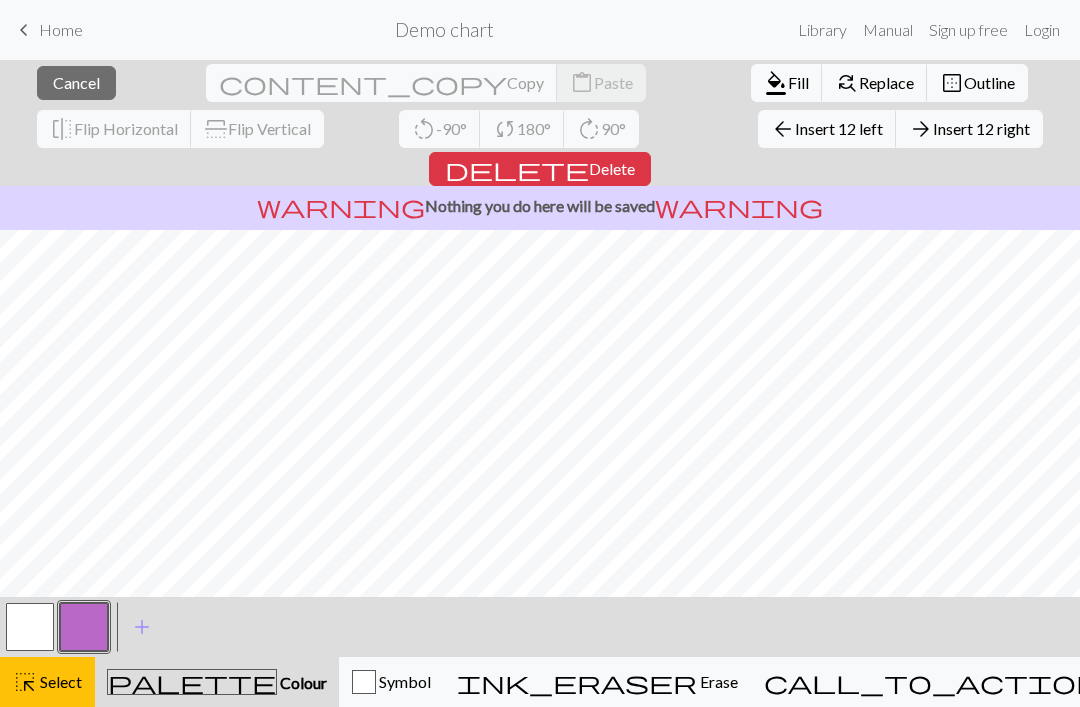 click on "Erase" at bounding box center (717, 681) 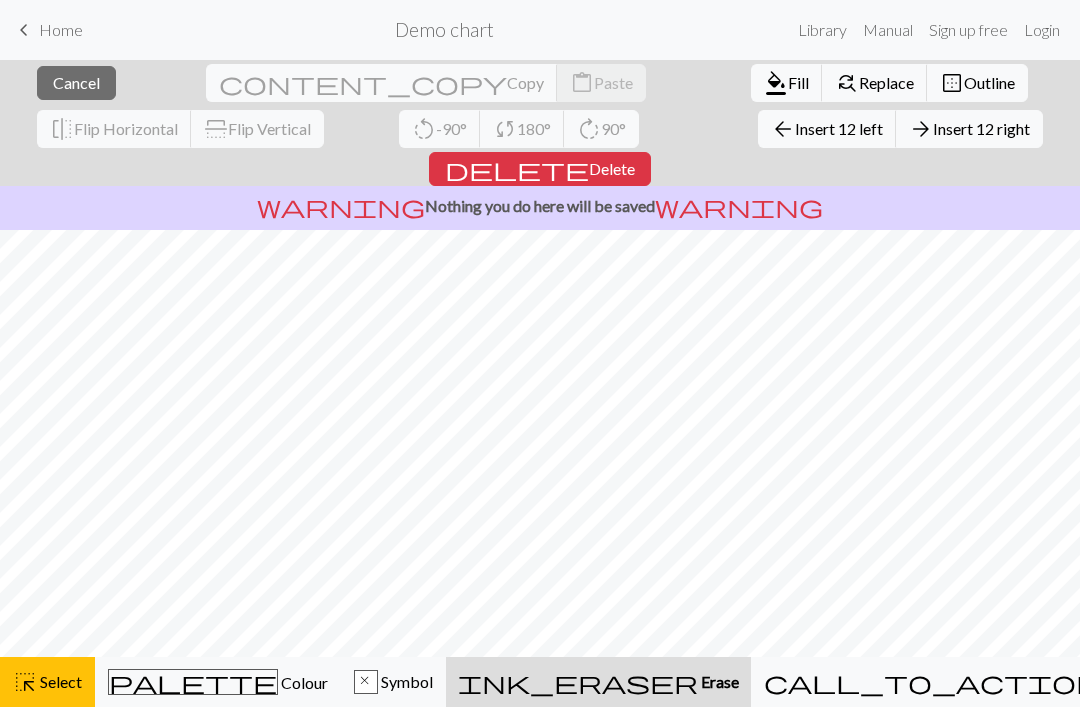 click on "Erase" at bounding box center (718, 681) 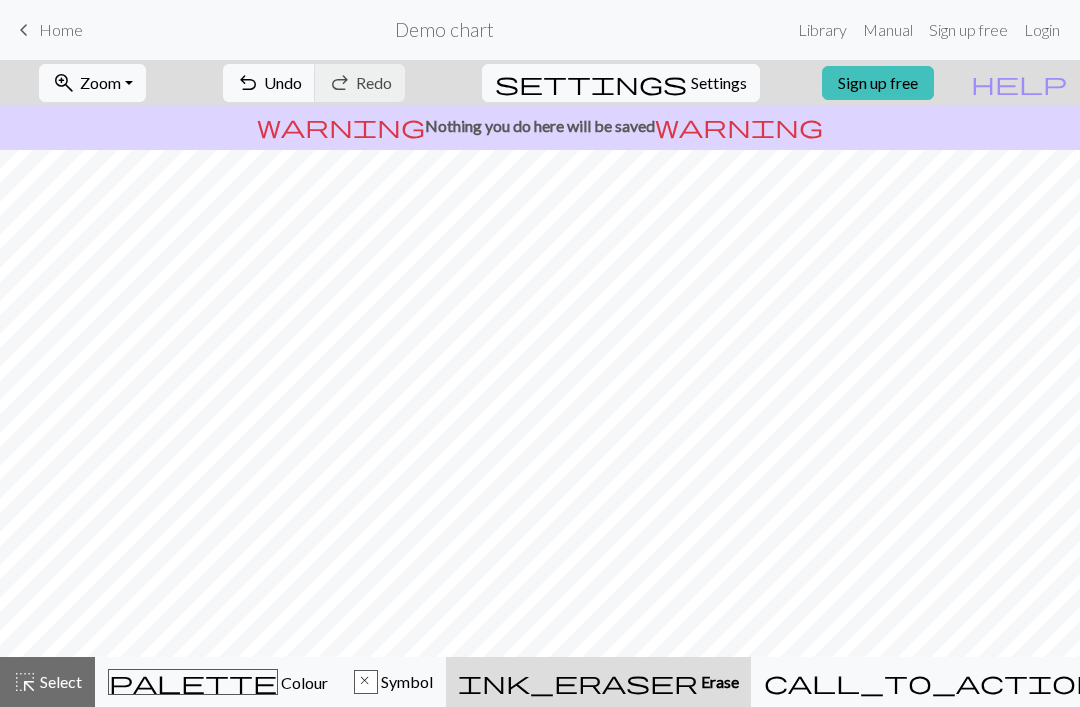 click on "x" at bounding box center [366, 683] 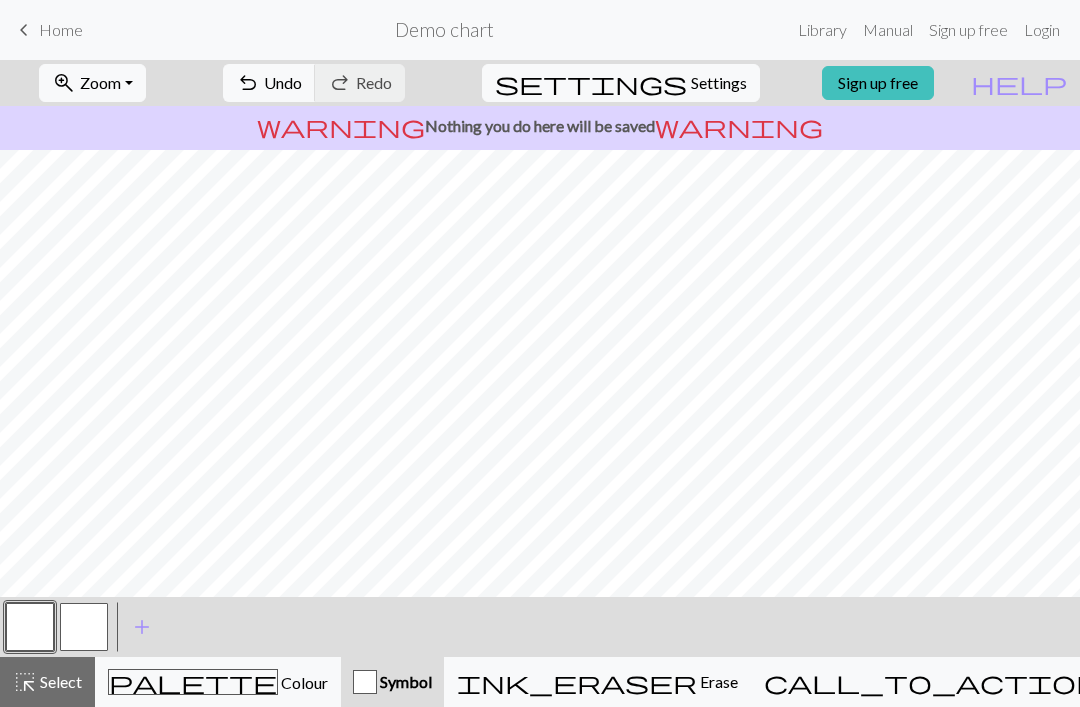 click at bounding box center [365, 682] 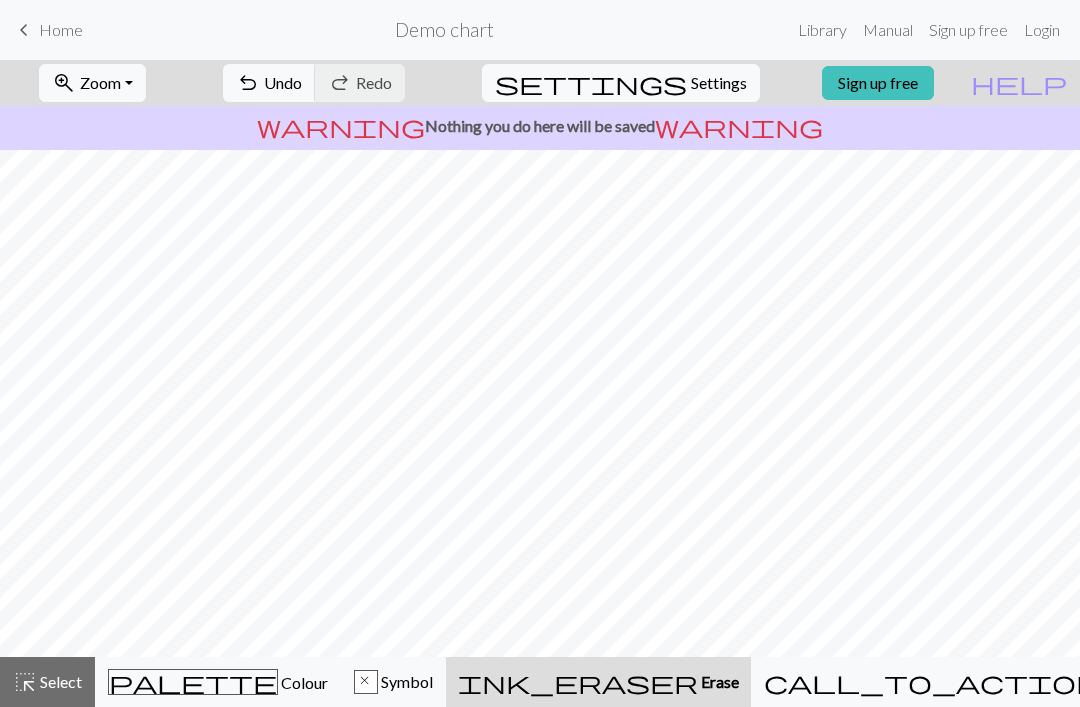 click on "Erase" at bounding box center (718, 681) 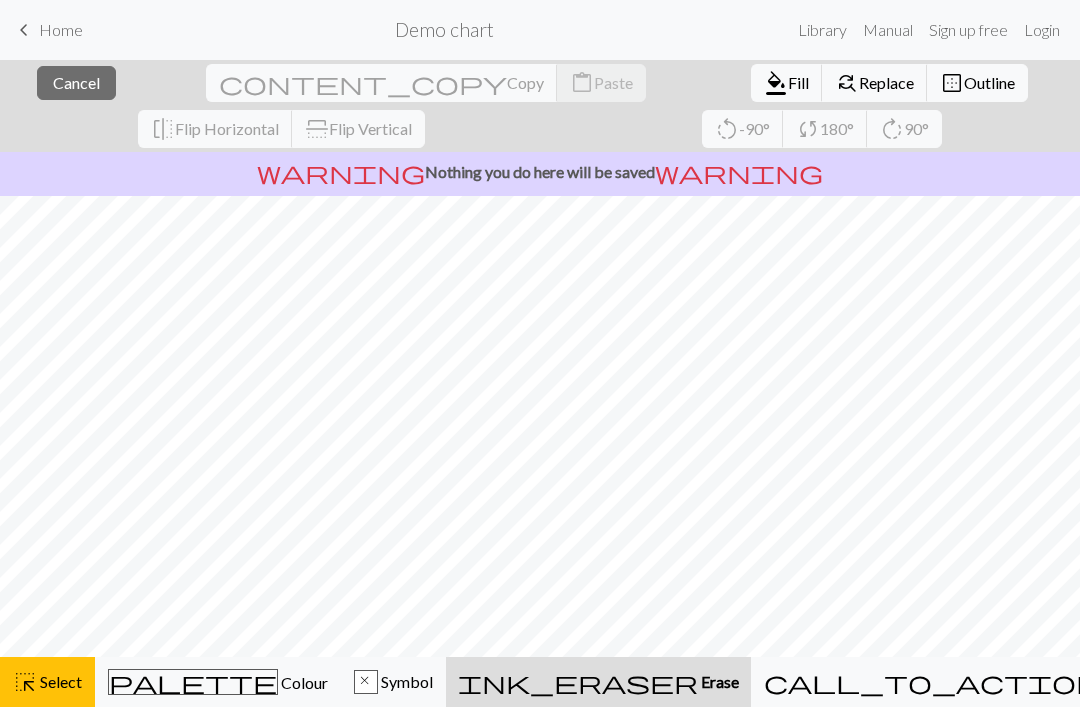 click on "Erase" at bounding box center [718, 681] 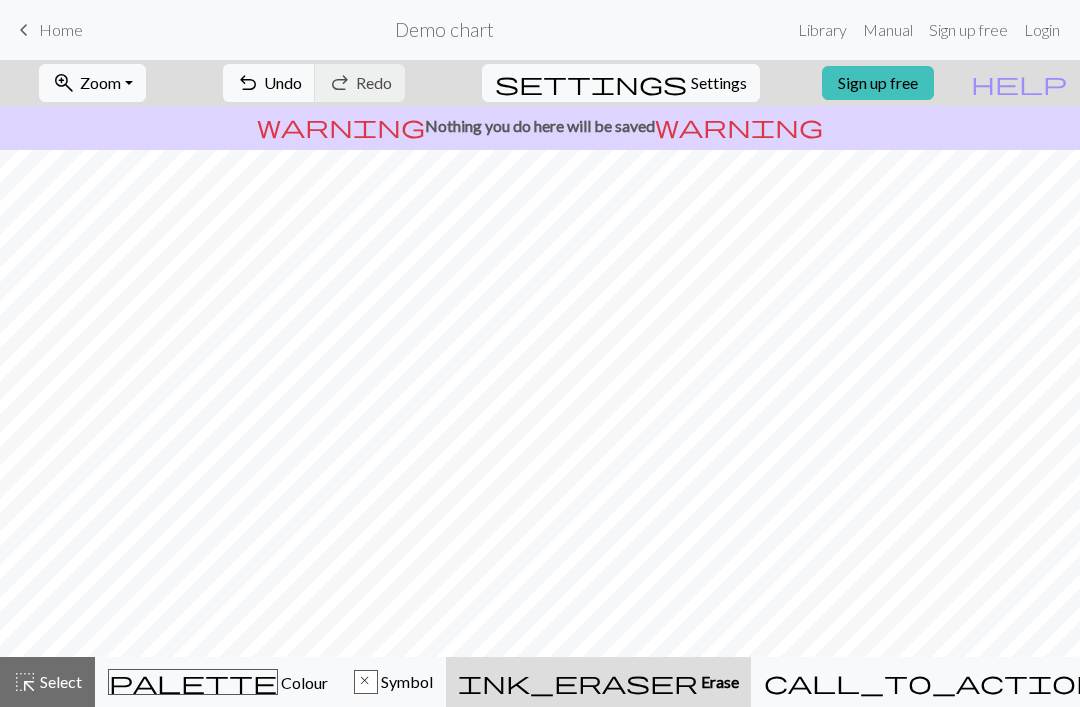 click on "Erase" at bounding box center [718, 681] 